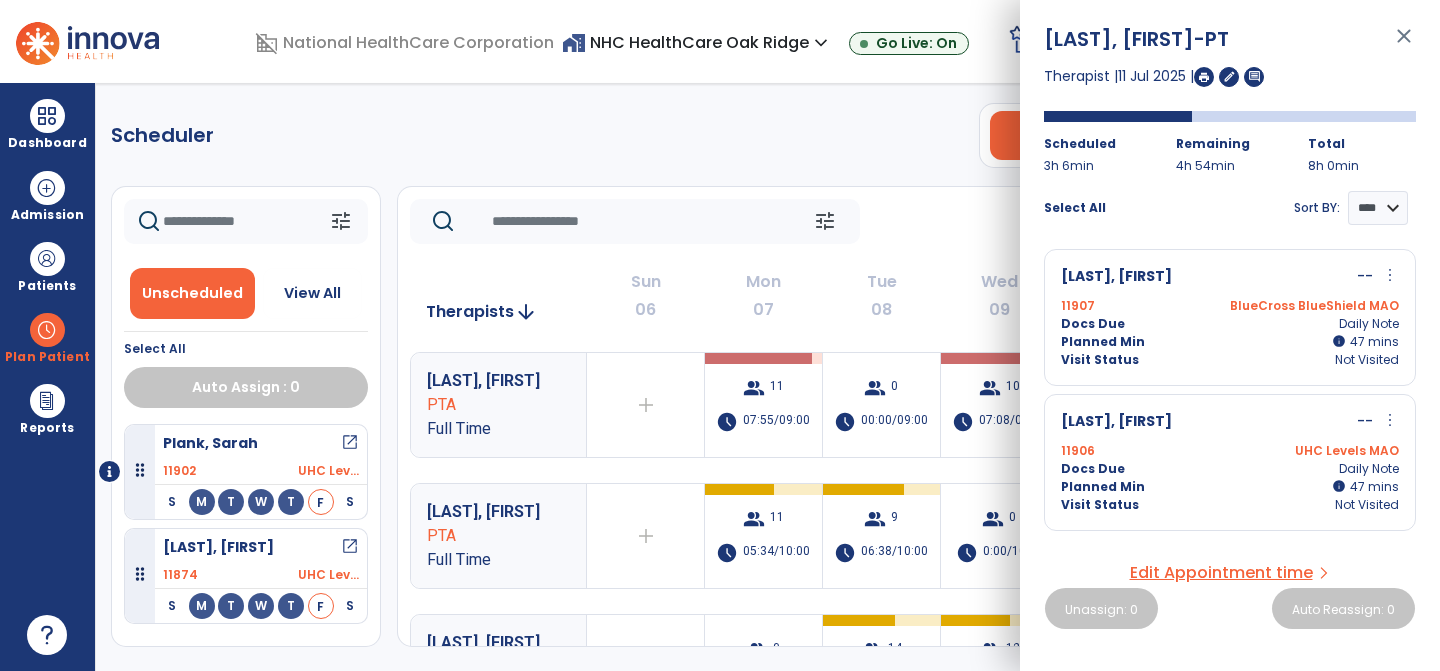scroll, scrollTop: 0, scrollLeft: 0, axis: both 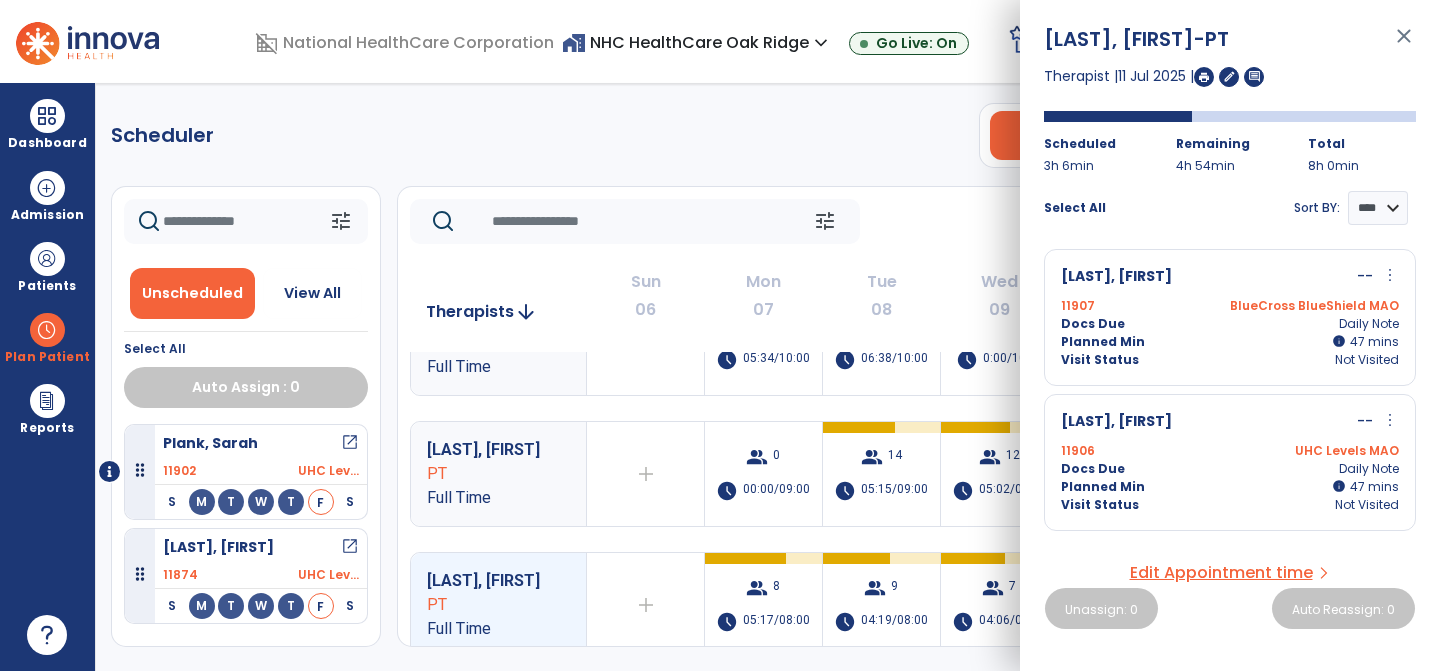 click on "close" at bounding box center [1404, 45] 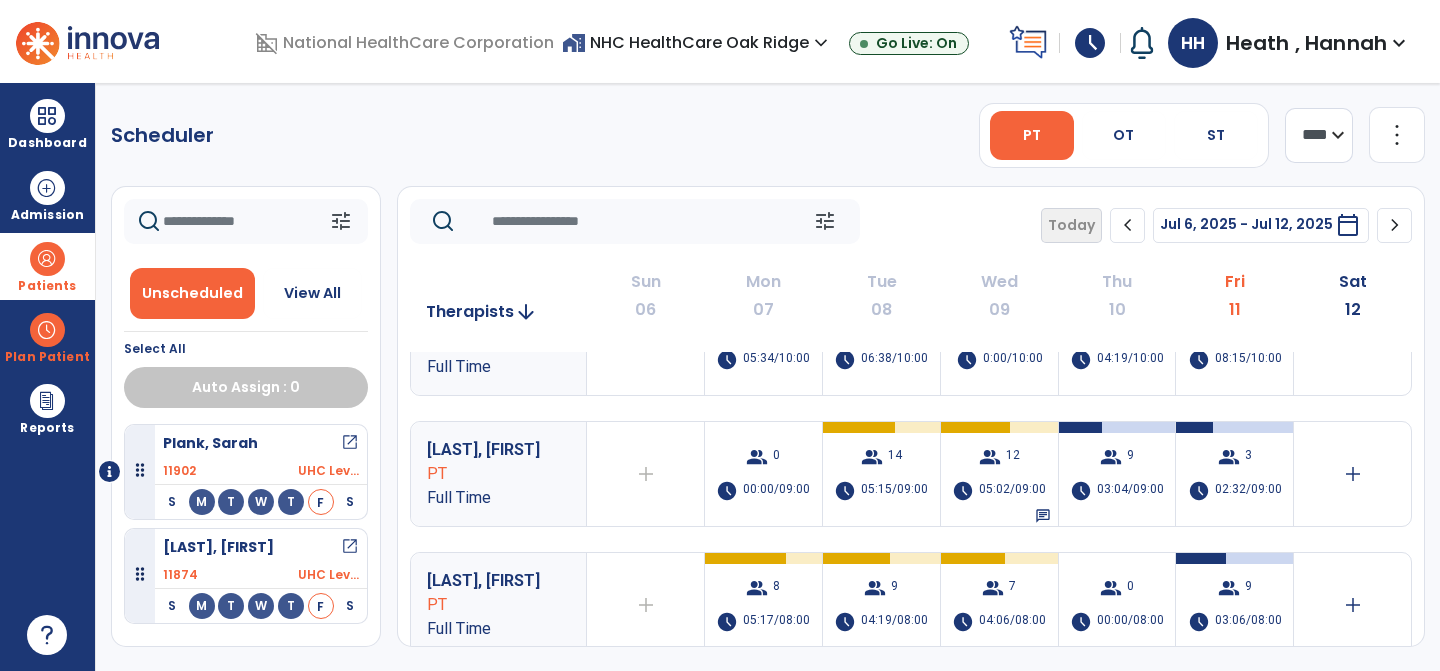 click at bounding box center [47, 259] 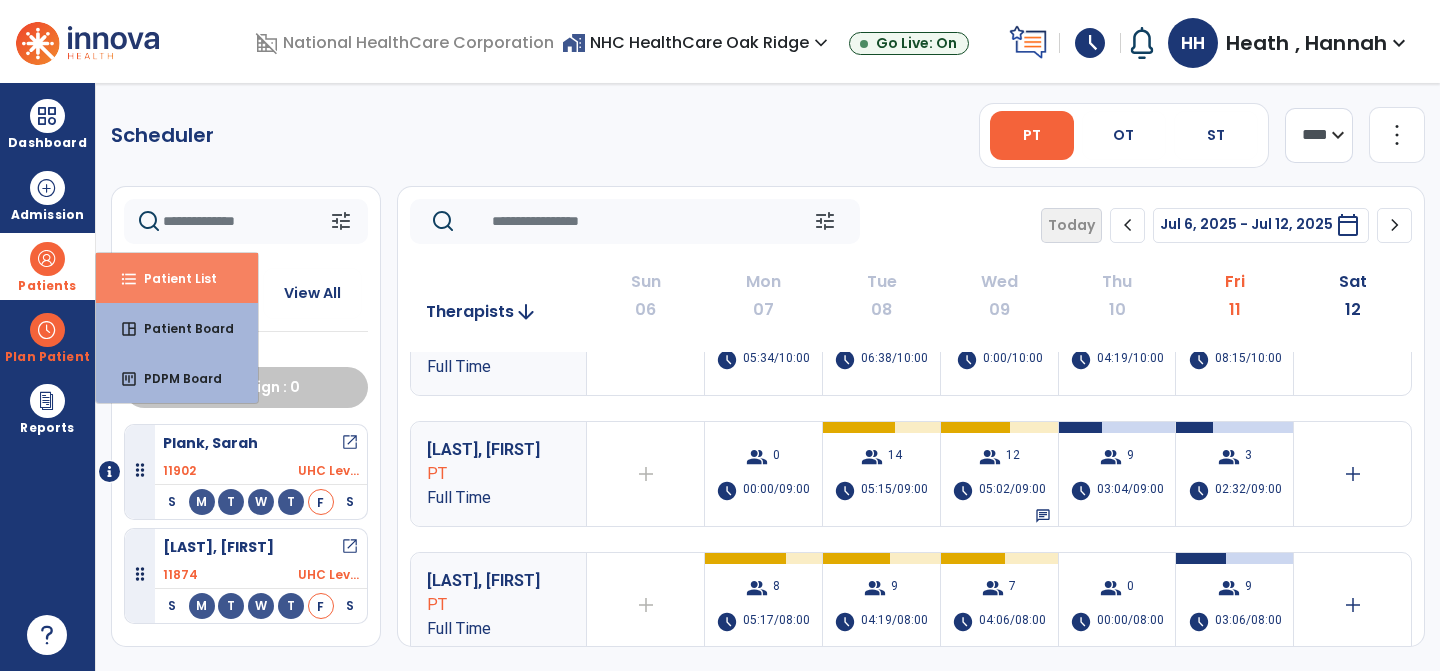 click on "format_list_bulleted  Patient List" at bounding box center (177, 278) 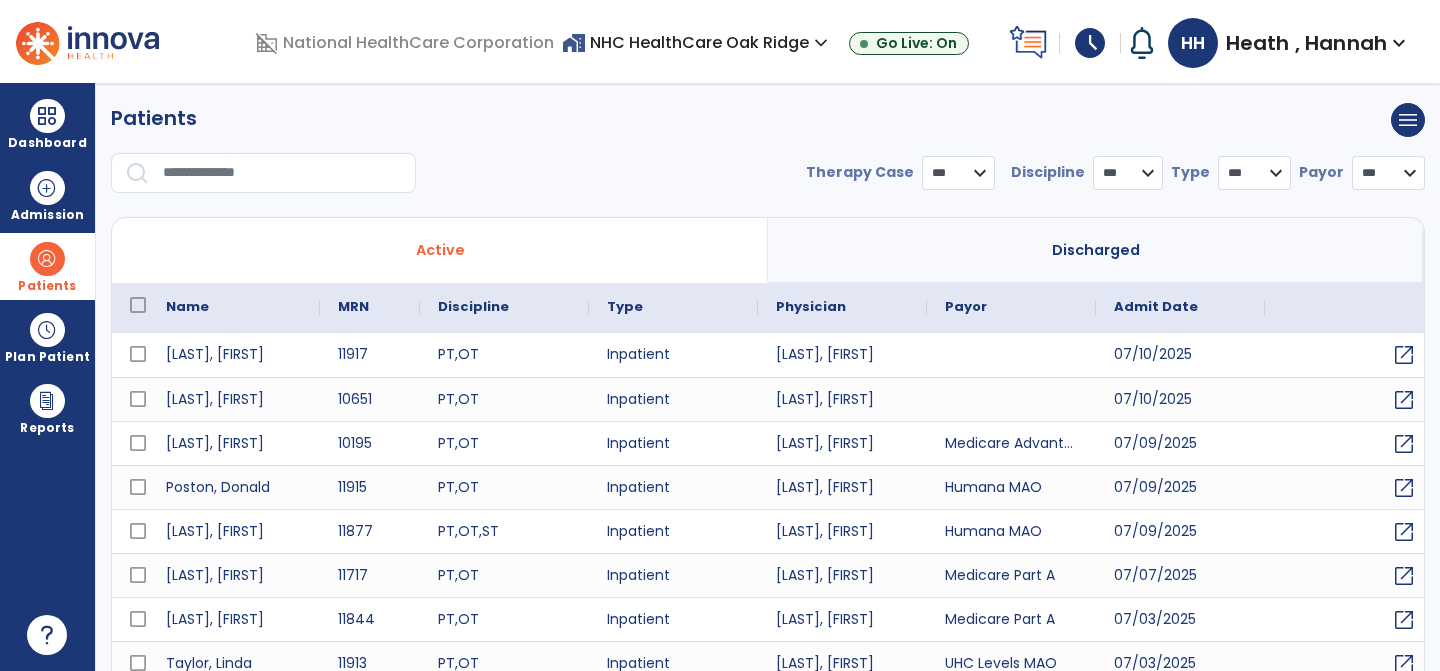 select on "***" 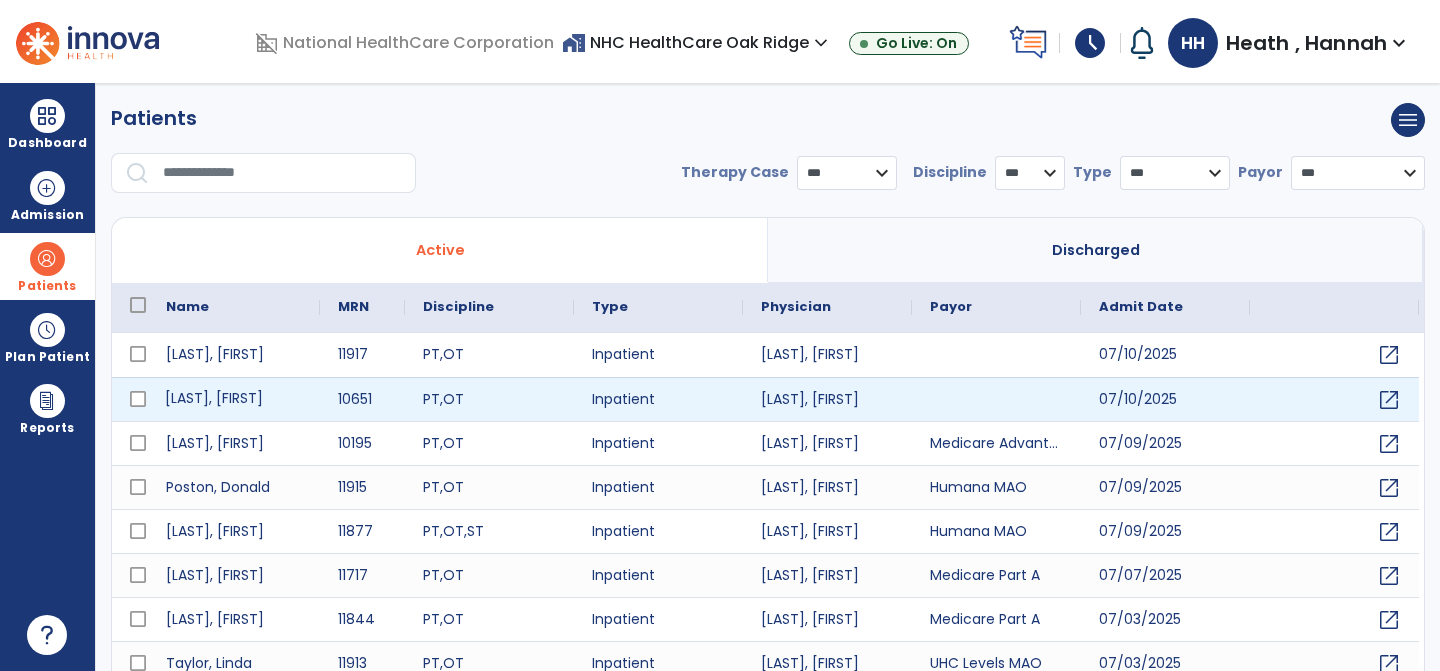 click on "[LAST], [FIRST]" at bounding box center [234, 399] 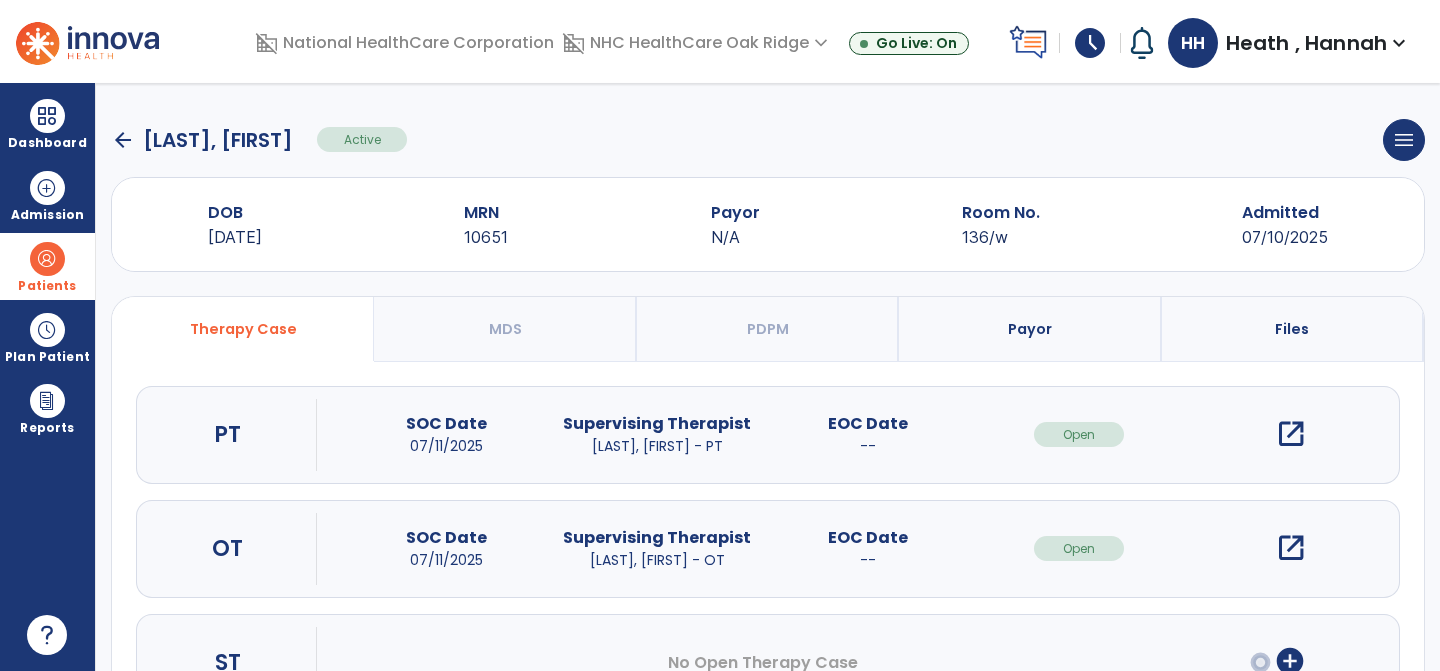 click on "open_in_new" at bounding box center (1291, 434) 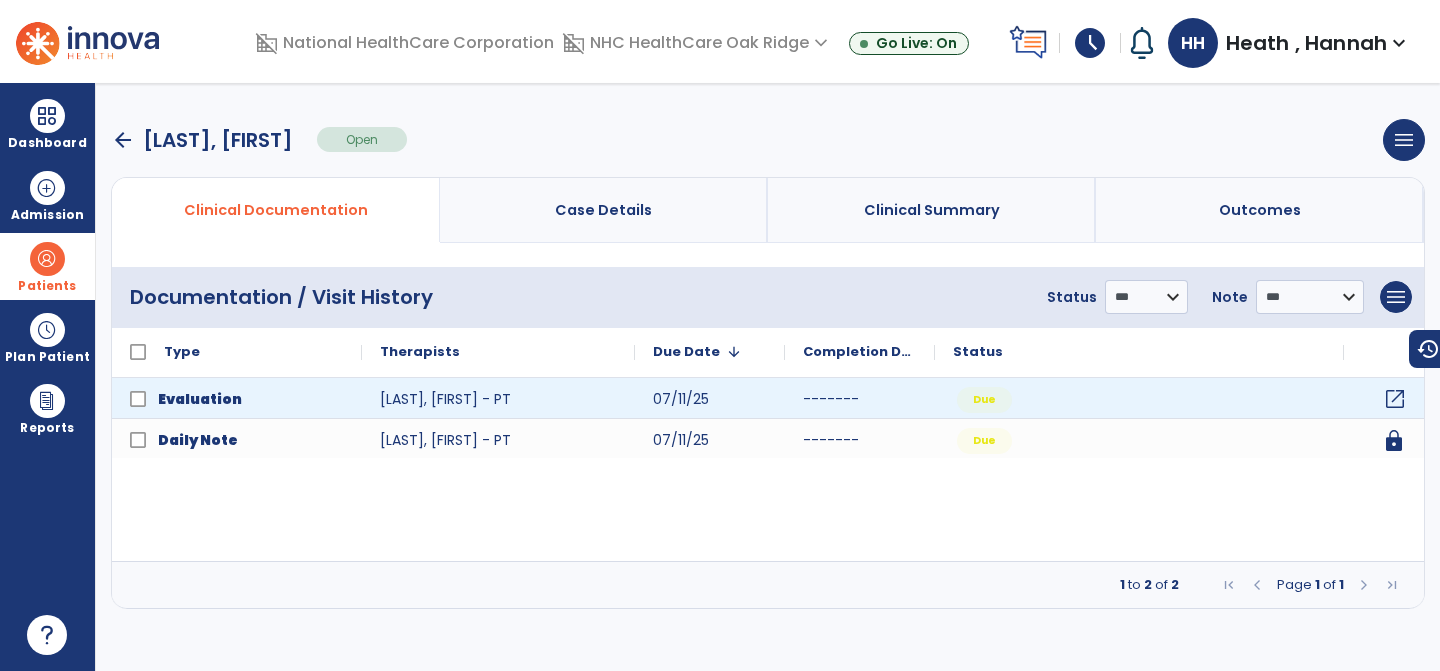 click on "open_in_new" 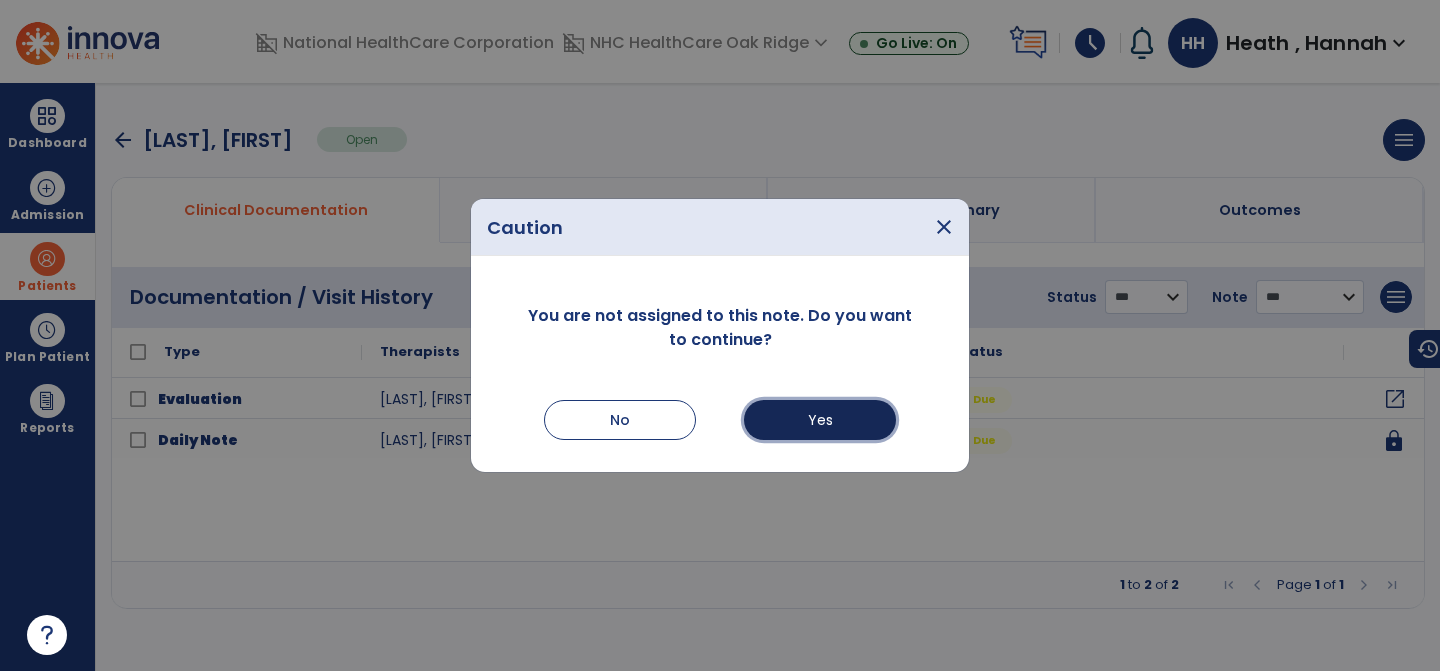 click on "Yes" at bounding box center (820, 420) 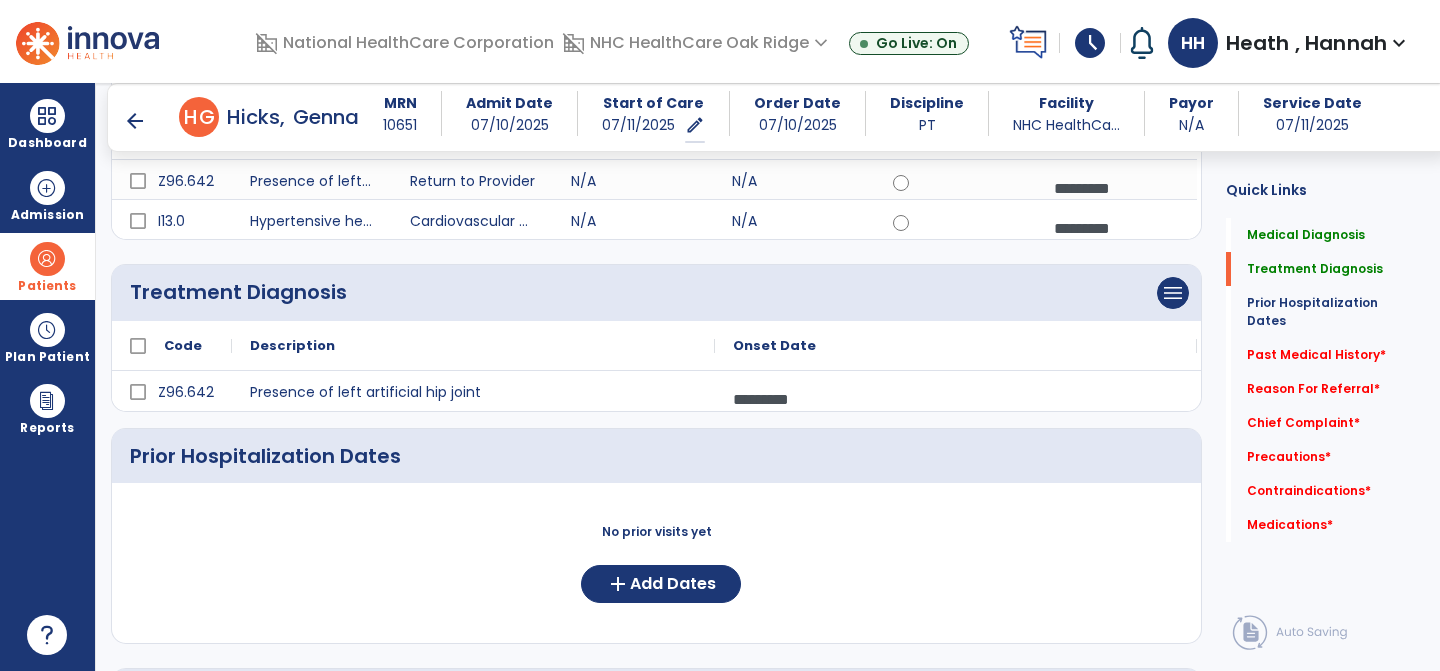 scroll, scrollTop: 431, scrollLeft: 0, axis: vertical 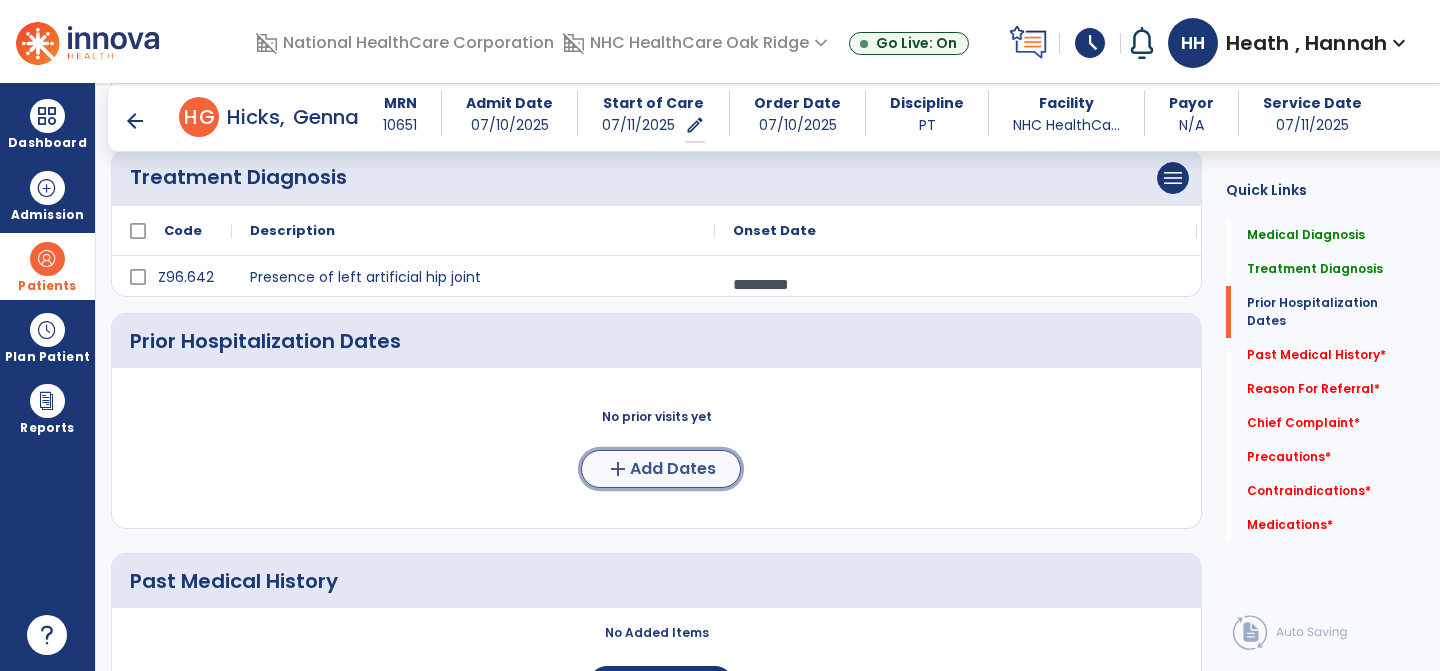 click on "Add Dates" 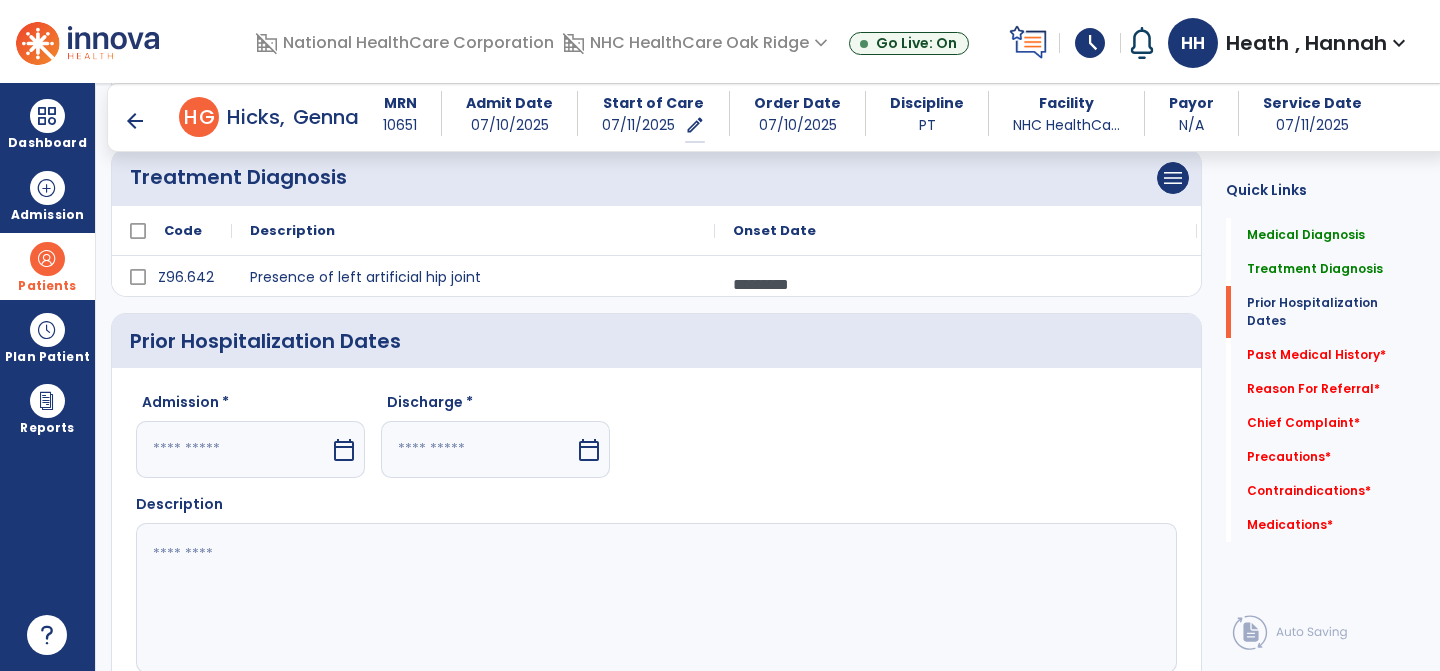 click at bounding box center (233, 449) 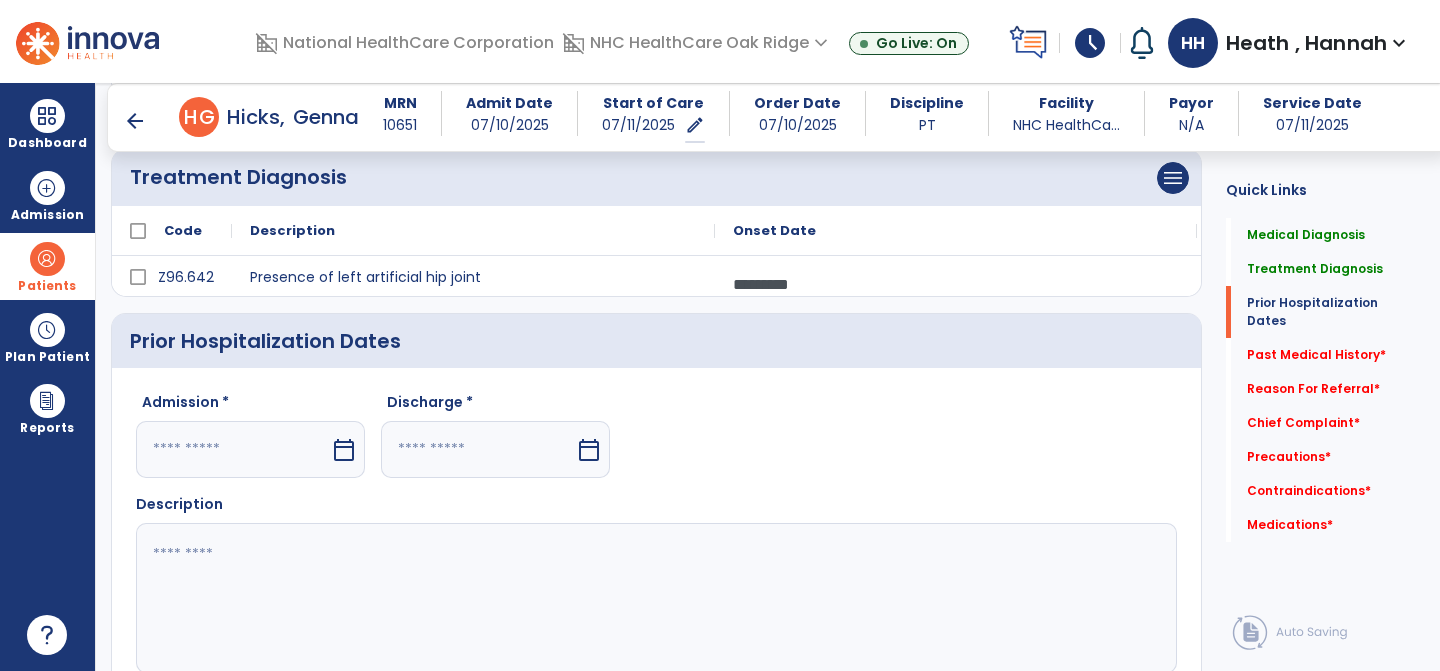 select on "*" 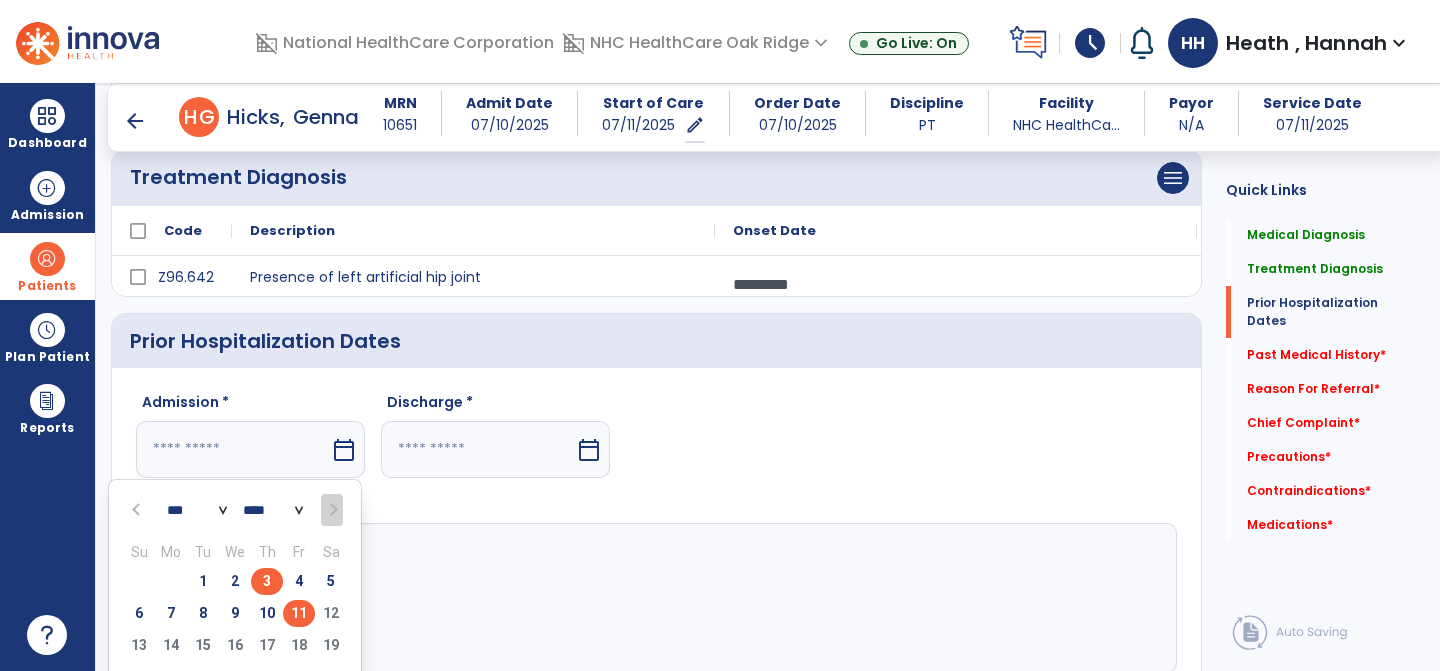 click on "3" at bounding box center [267, 581] 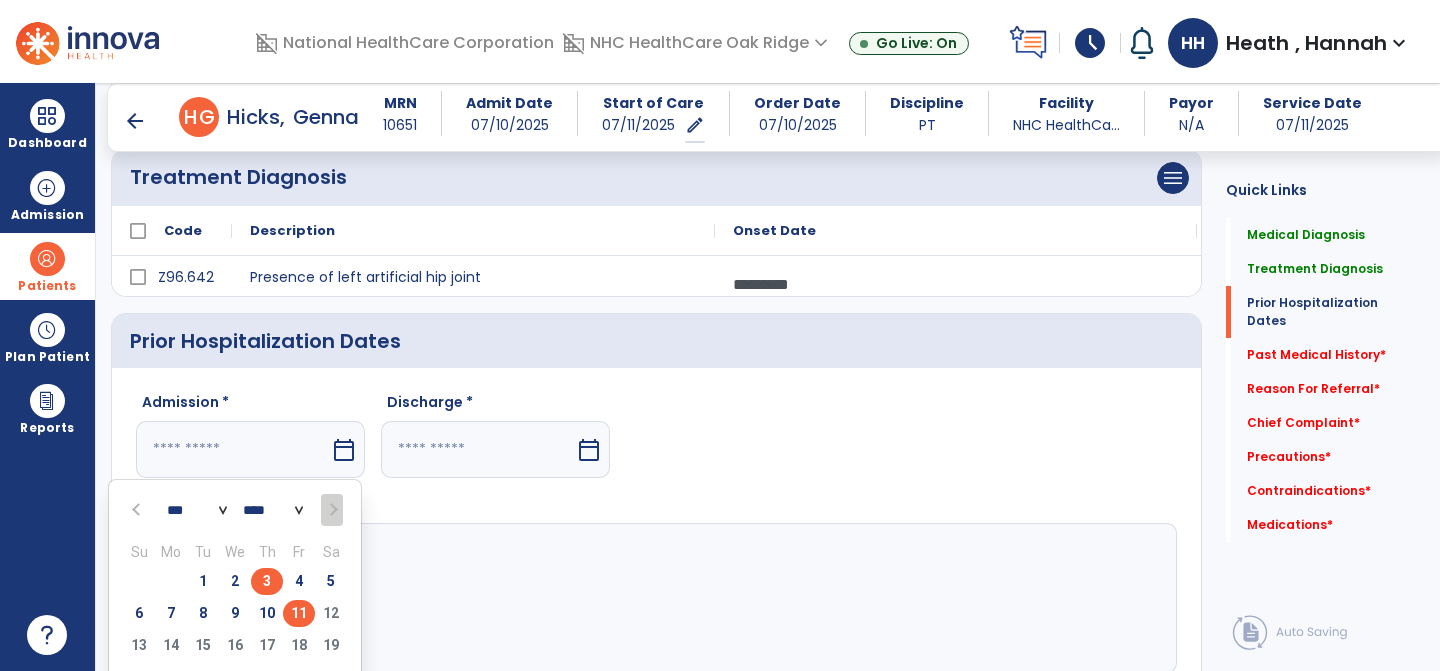 type on "********" 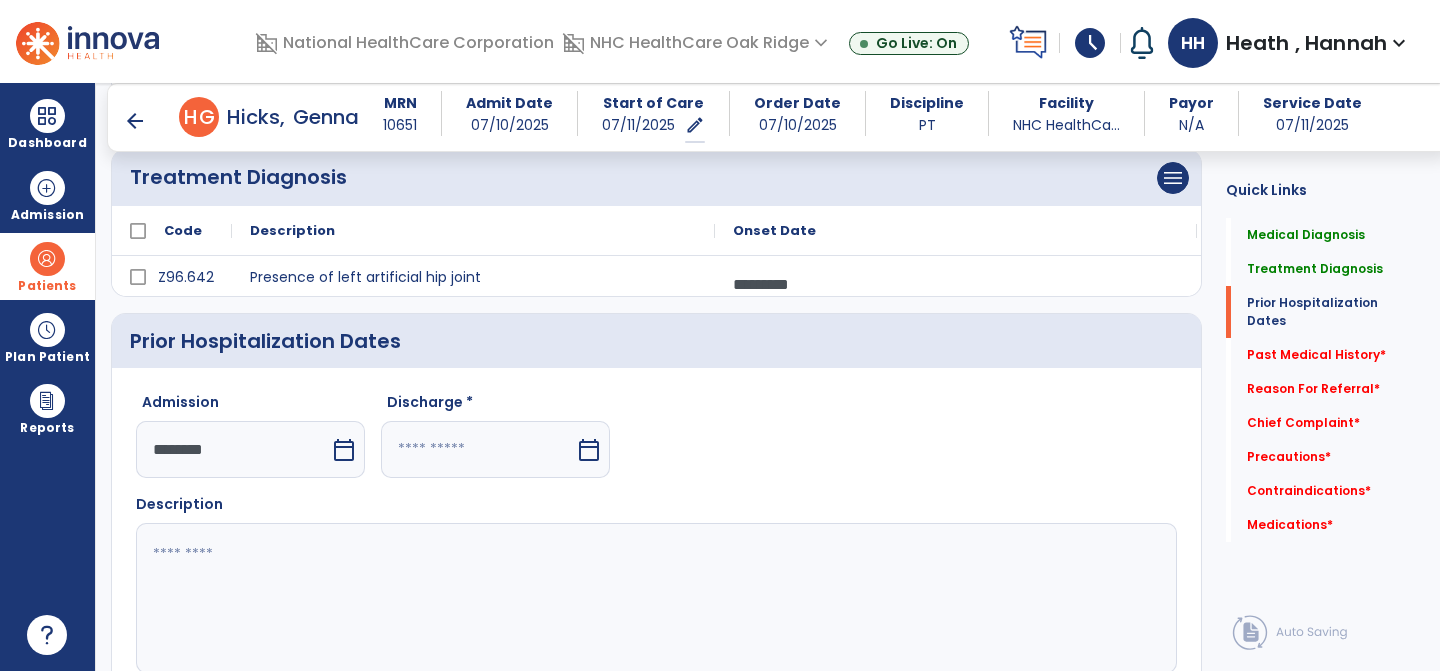 click at bounding box center (478, 449) 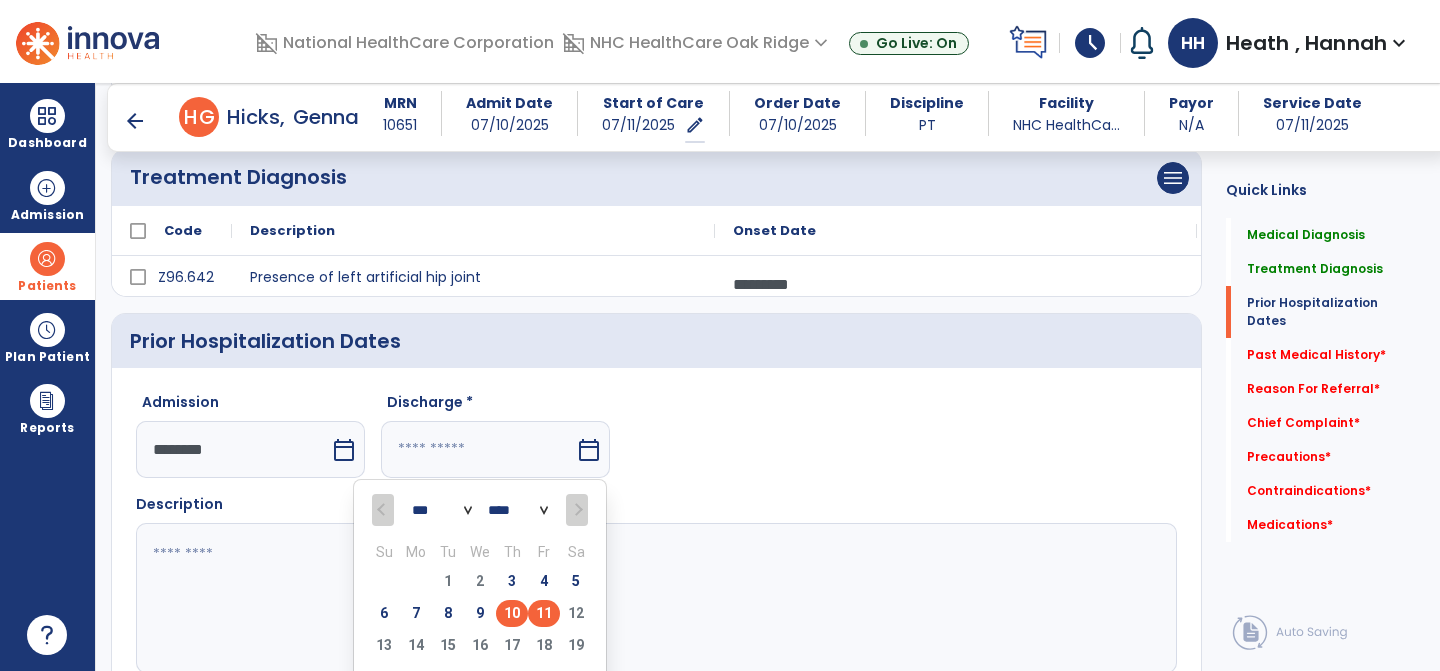 click on "10" at bounding box center (512, 613) 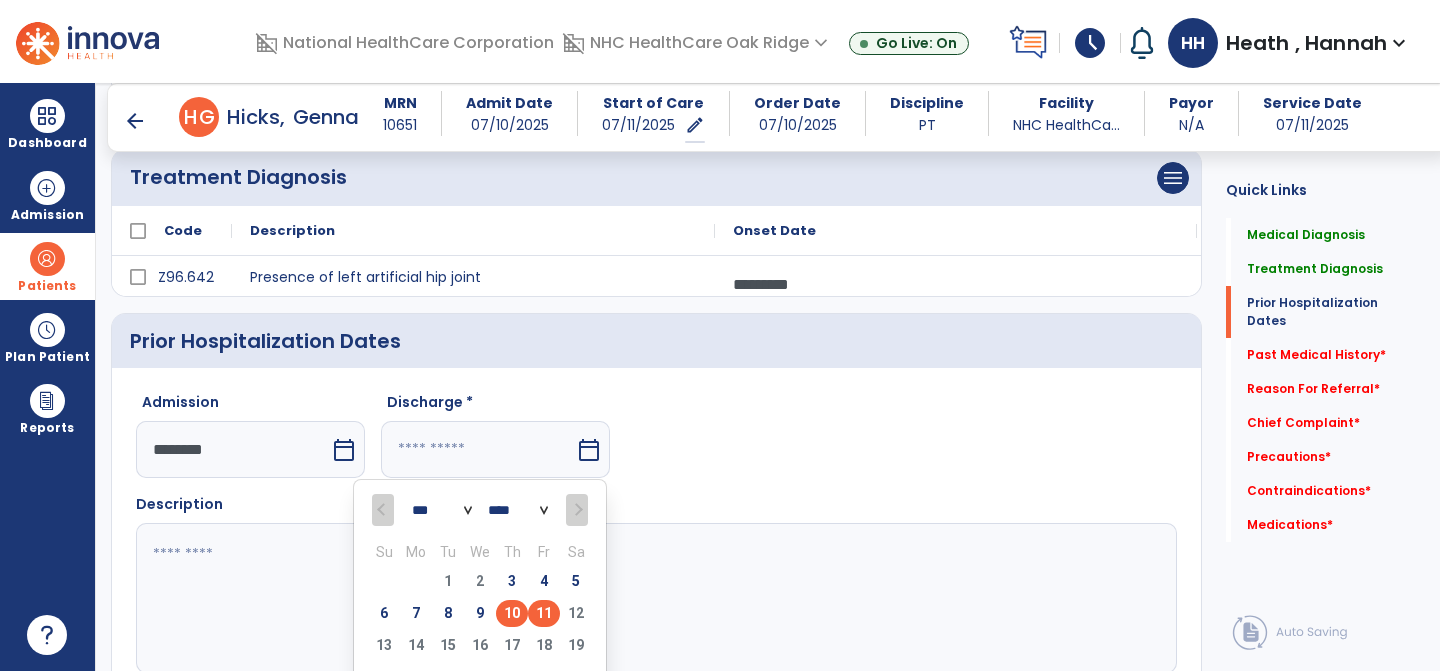 type on "*********" 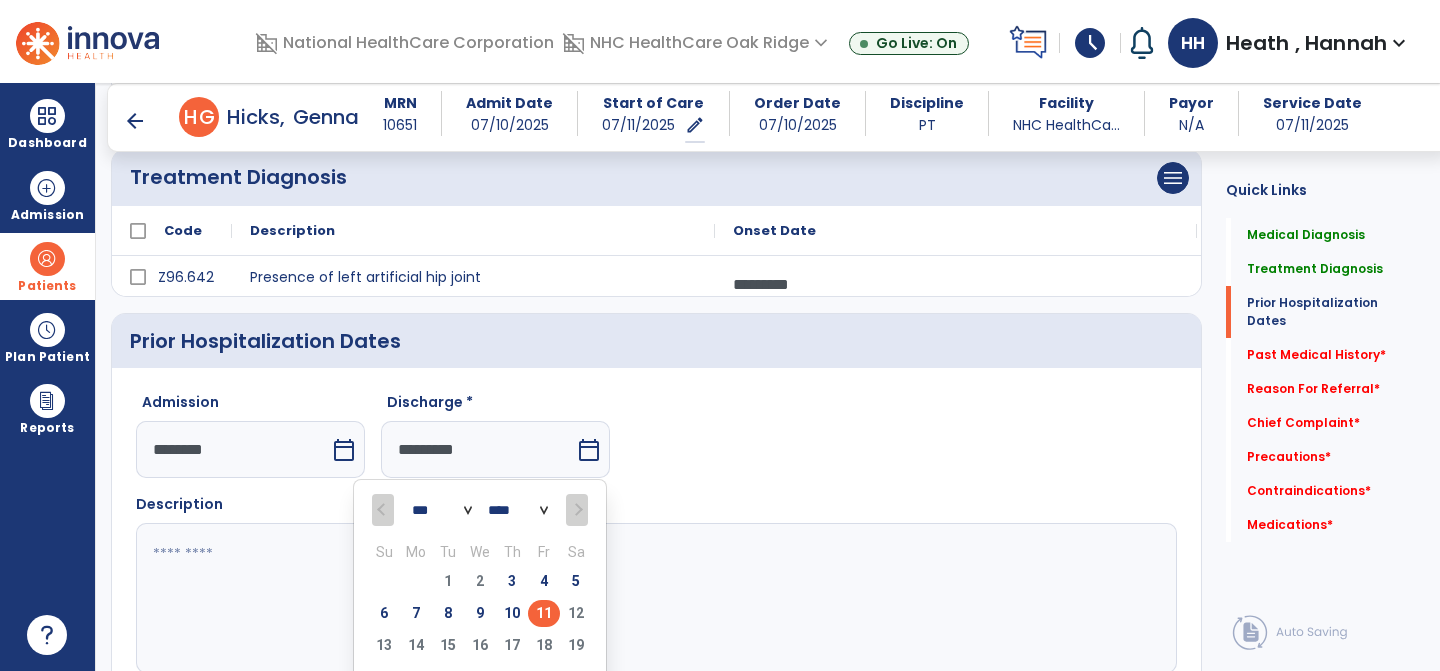 click 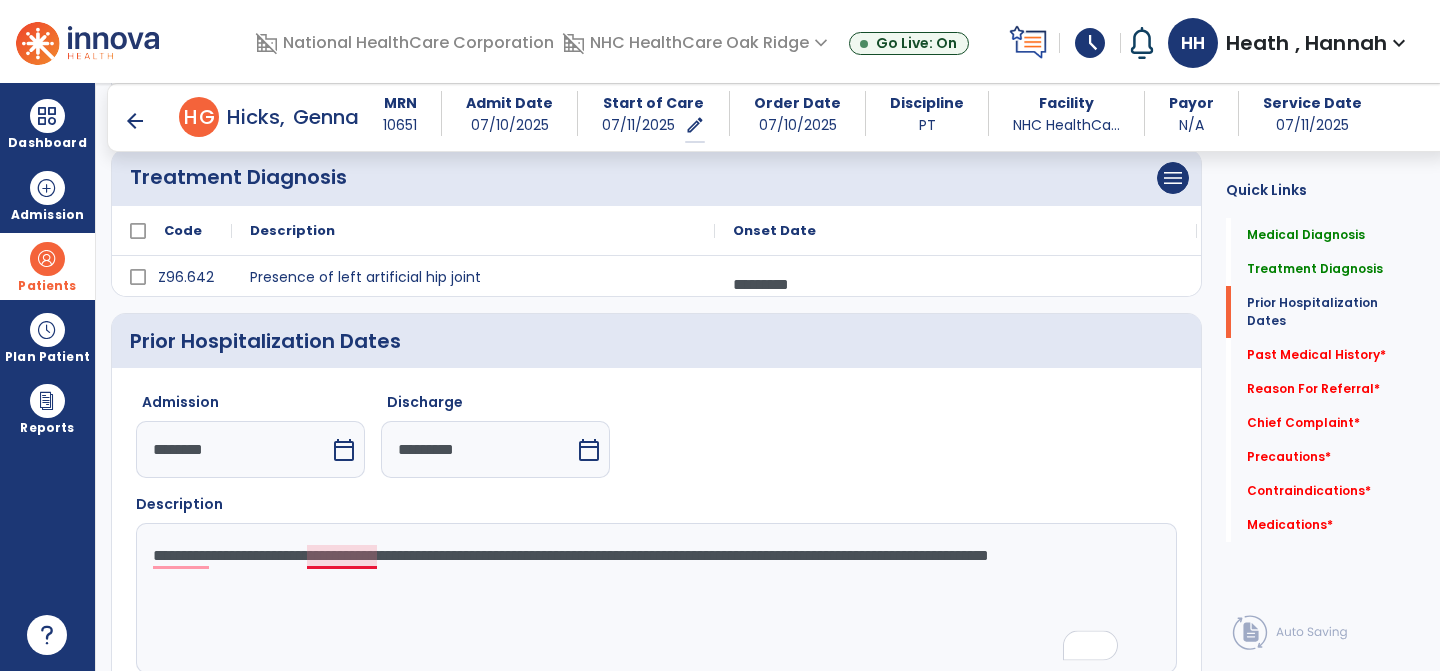 click on "**********" 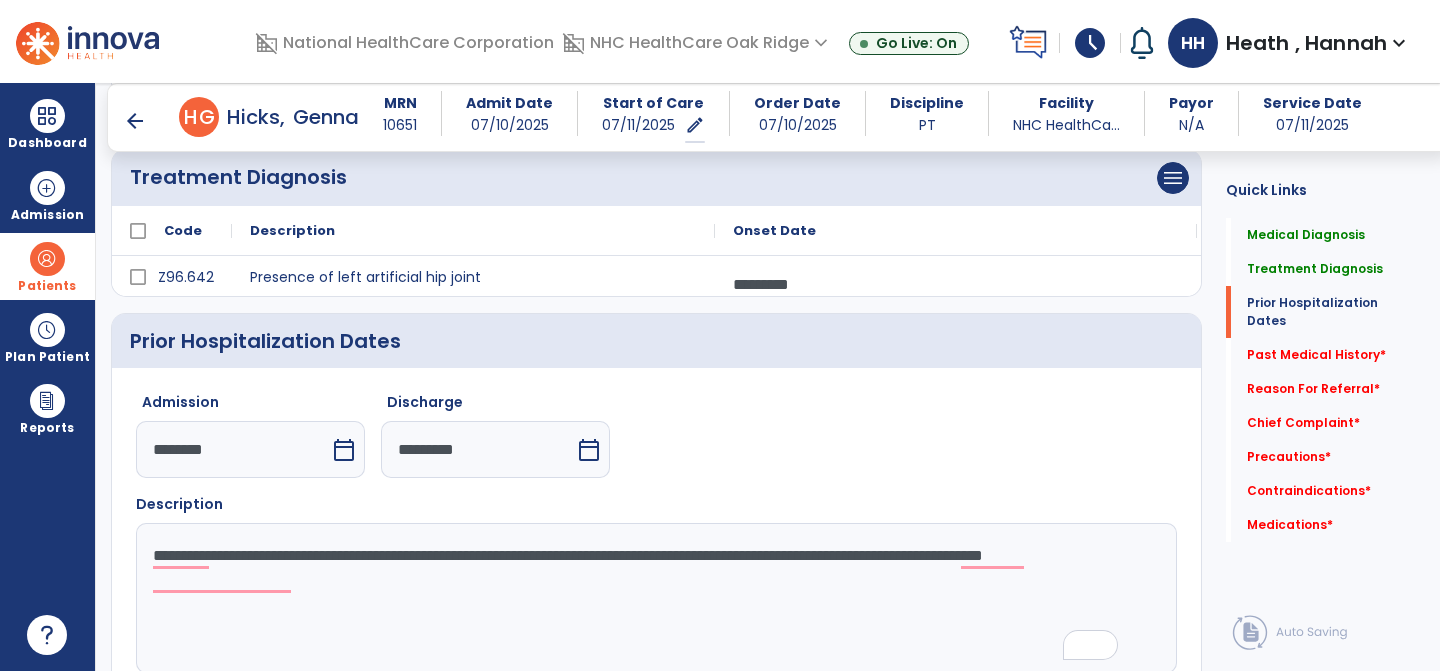 click on "**********" 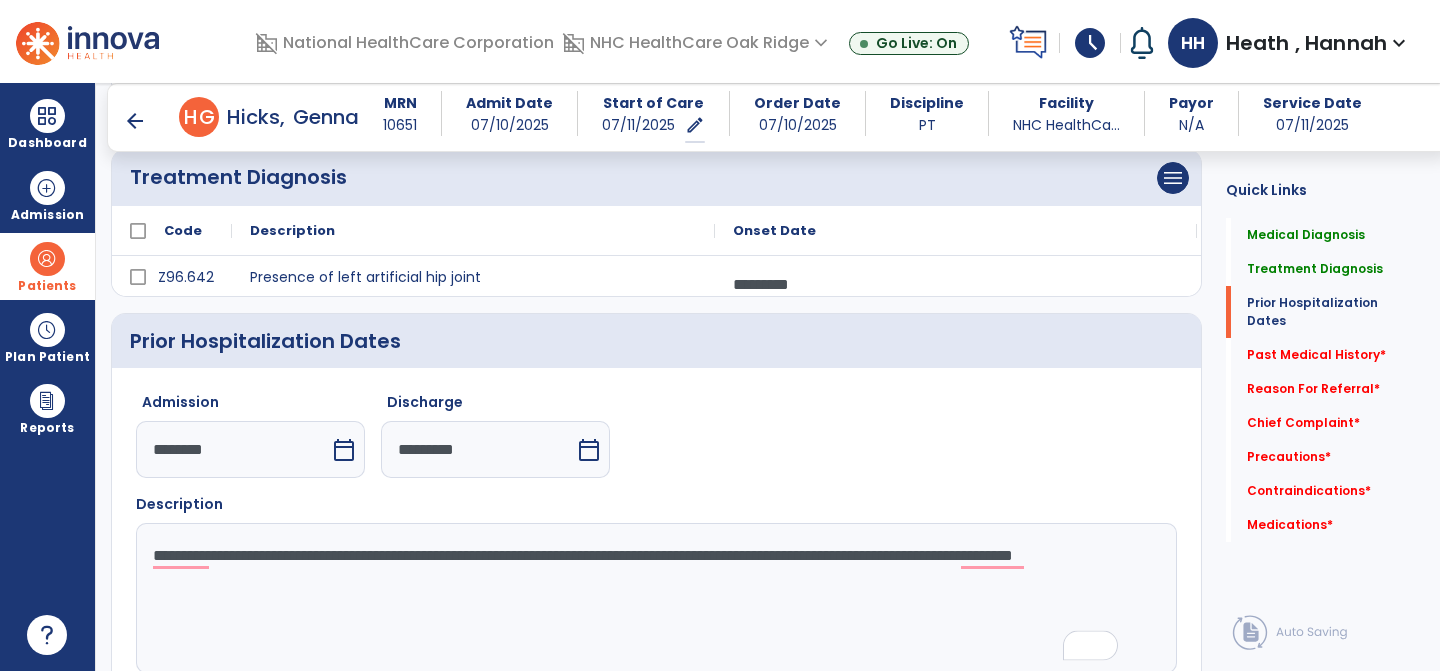 click on "**********" 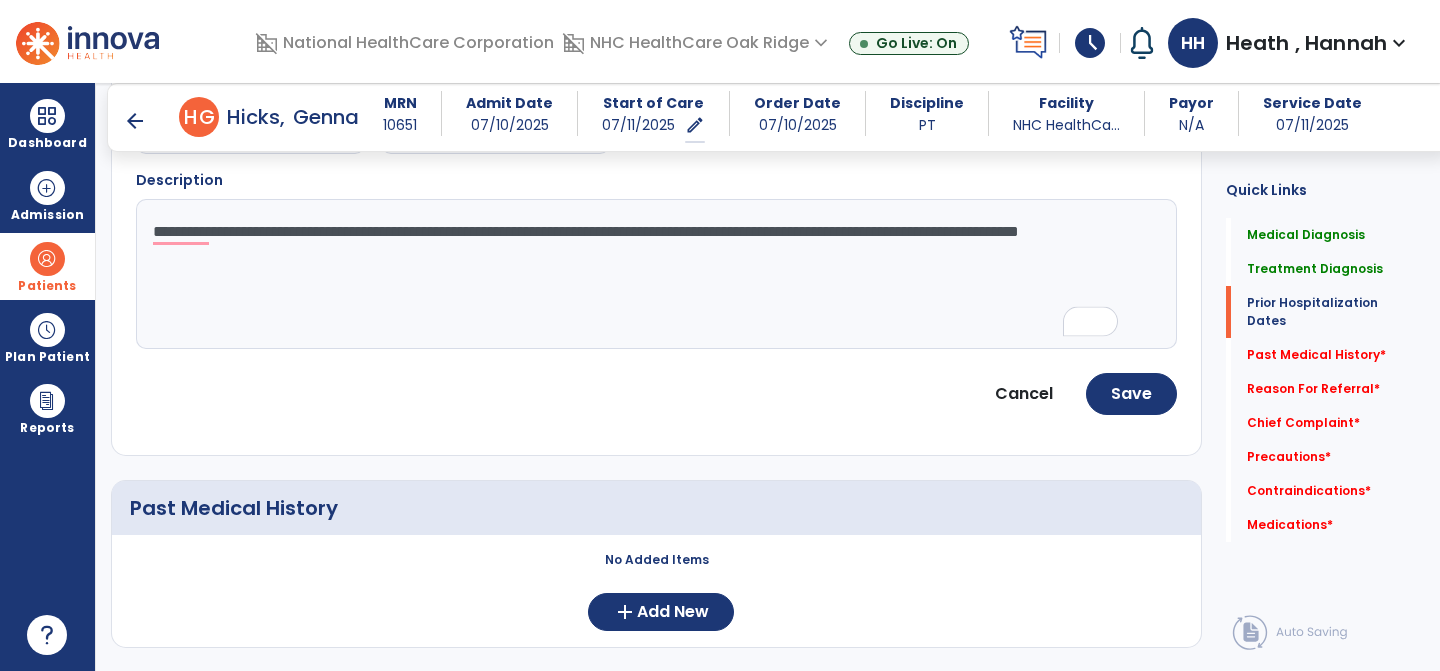 scroll, scrollTop: 793, scrollLeft: 0, axis: vertical 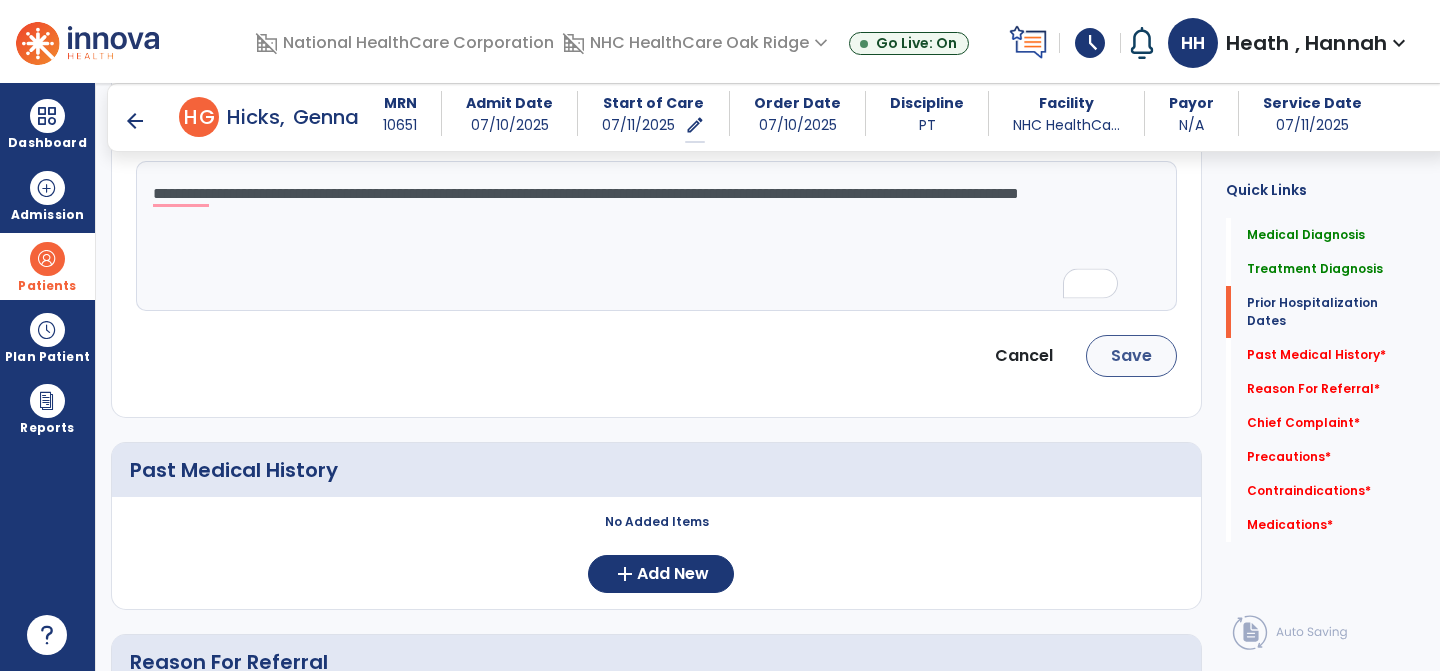 type on "**********" 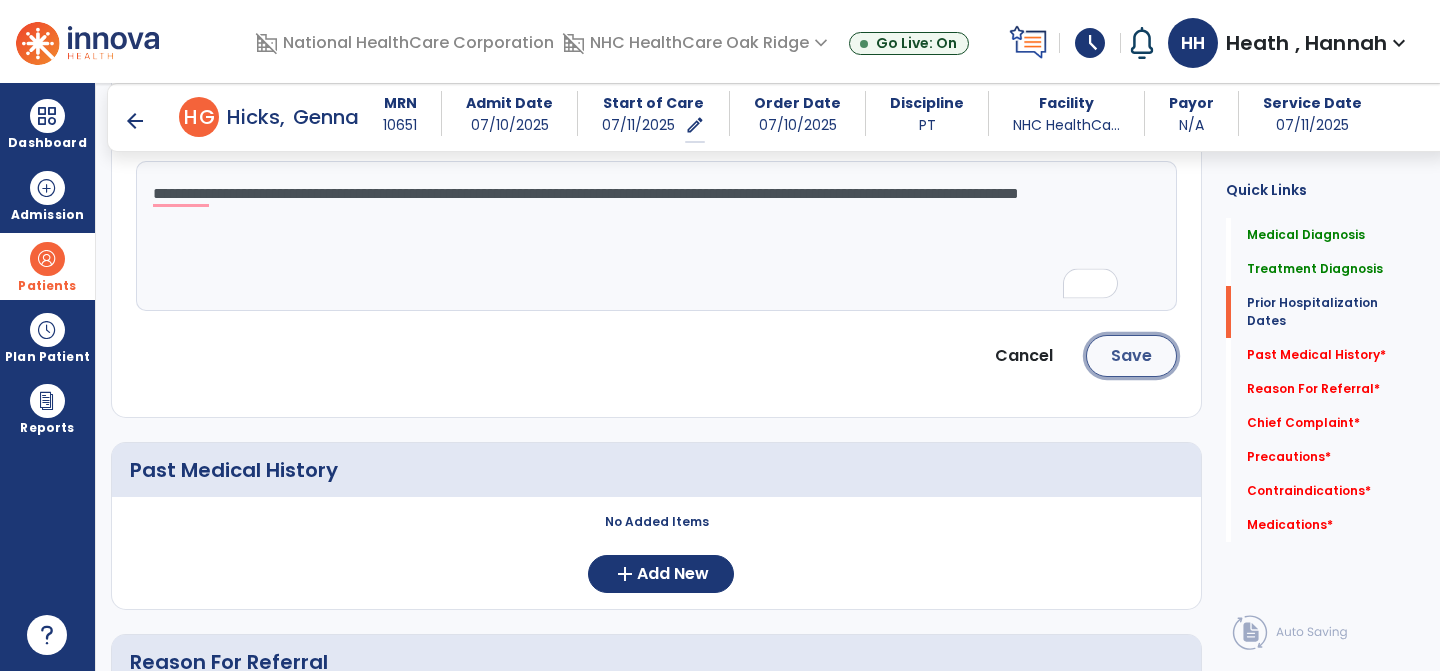 click on "Save" 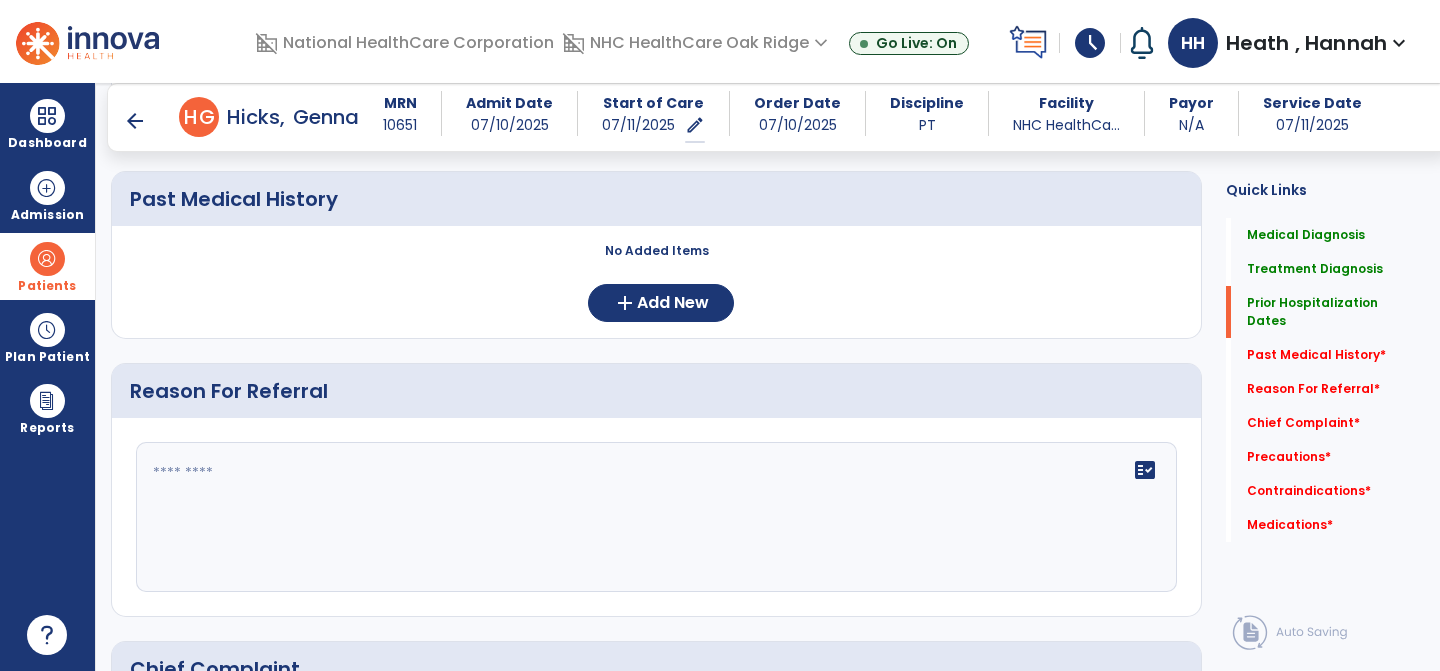 scroll, scrollTop: 819, scrollLeft: 0, axis: vertical 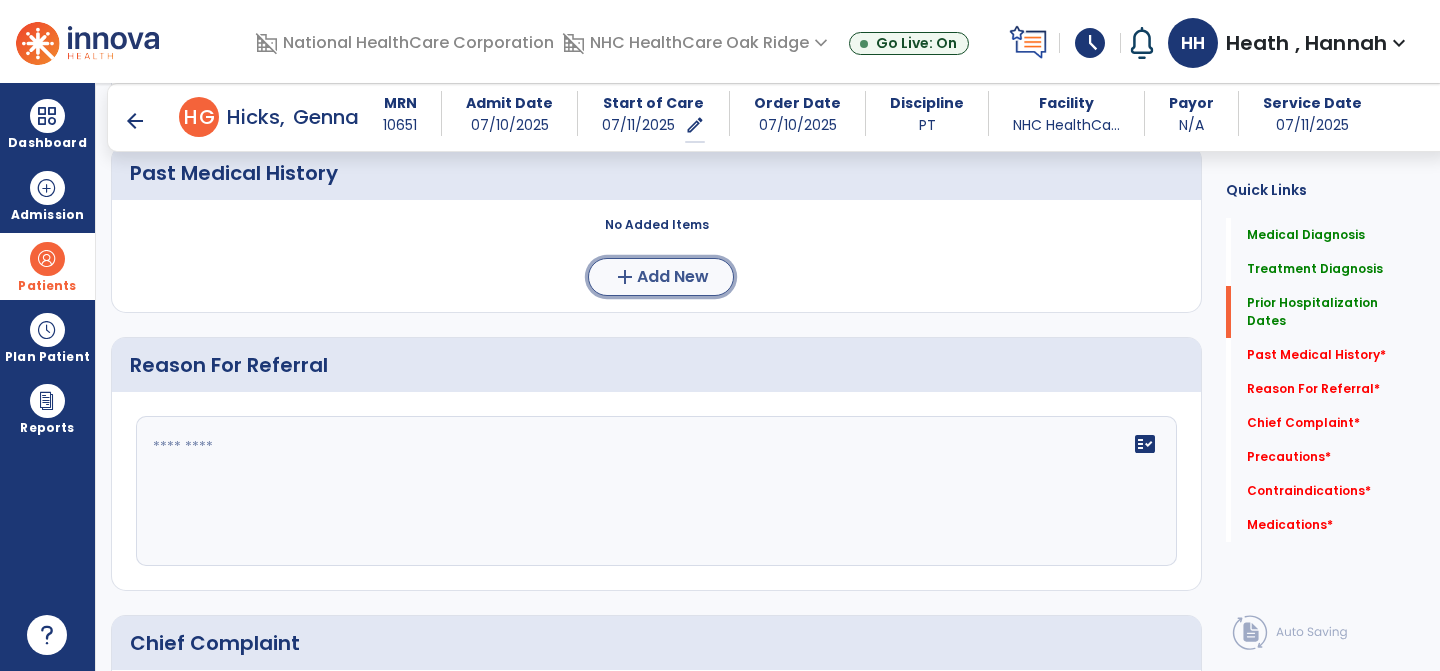 click on "Add New" 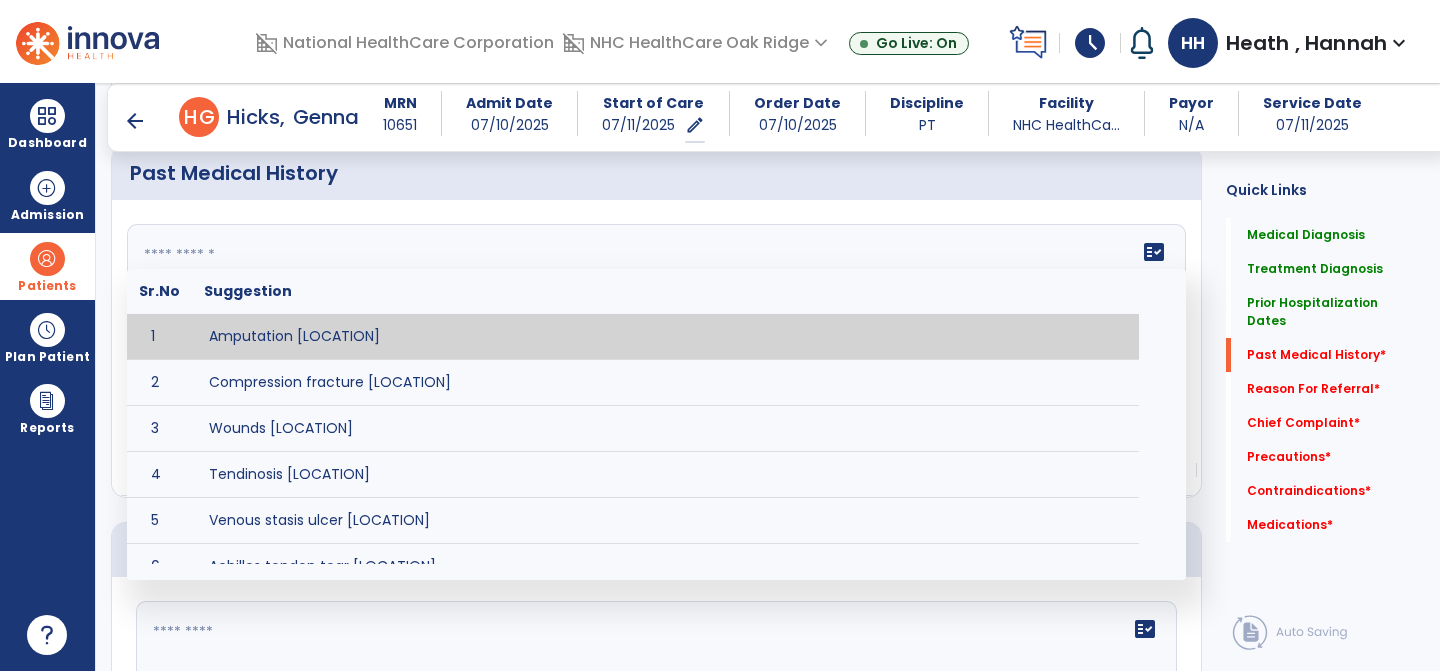click on "fact_check  Sr.No Suggestion 1 Amputation [LOCATION] 2 Compression fracture [LOCATION] 3 Wounds [LOCATION] 4 Tendinosis [LOCATION] 5 Venous stasis ulcer [LOCATION] 6 Achilles tendon tear [LOCATION] 7 ACL tear surgically repaired [LOCATION] 8 Above knee amputation (AKA) [LOCATION] 9 Below knee amputation (BKE) [LOCATION] 10 Cancer (SITE/TYPE) 11 Surgery (TYPE) 12 AAA (Abdominal Aortic Aneurysm) 13 Achilles tendon tear [LOCATION] 14 Acute Renal Failure 15 AIDS (Acquired Immune Deficiency Syndrome) 16 Alzheimer's Disease 17 Anemia 18 Angina 19 Anxiety 20 ASHD (Arteriosclerotic Heart Disease) 21 Atrial Fibrillation 22 Bipolar Disorder 23 Bowel Obstruction 24 C-Diff 25 Coronary Artery Bypass Graft (CABG) 26 CAD (Coronary Artery Disease) 27 Carpal tunnel syndrome 28 Chronic bronchitis 29 Chronic renal failure 30 Colostomy 31 COPD (Chronic Obstructive Pulmonary Disease) 32 CRPS (Complex Regional Pain Syndrome) 33 CVA (Cerebrovascular Accident) 34 CVI (Chronic Venous Insufficiency) 35 DDD (Degenerative Disc Disease)" 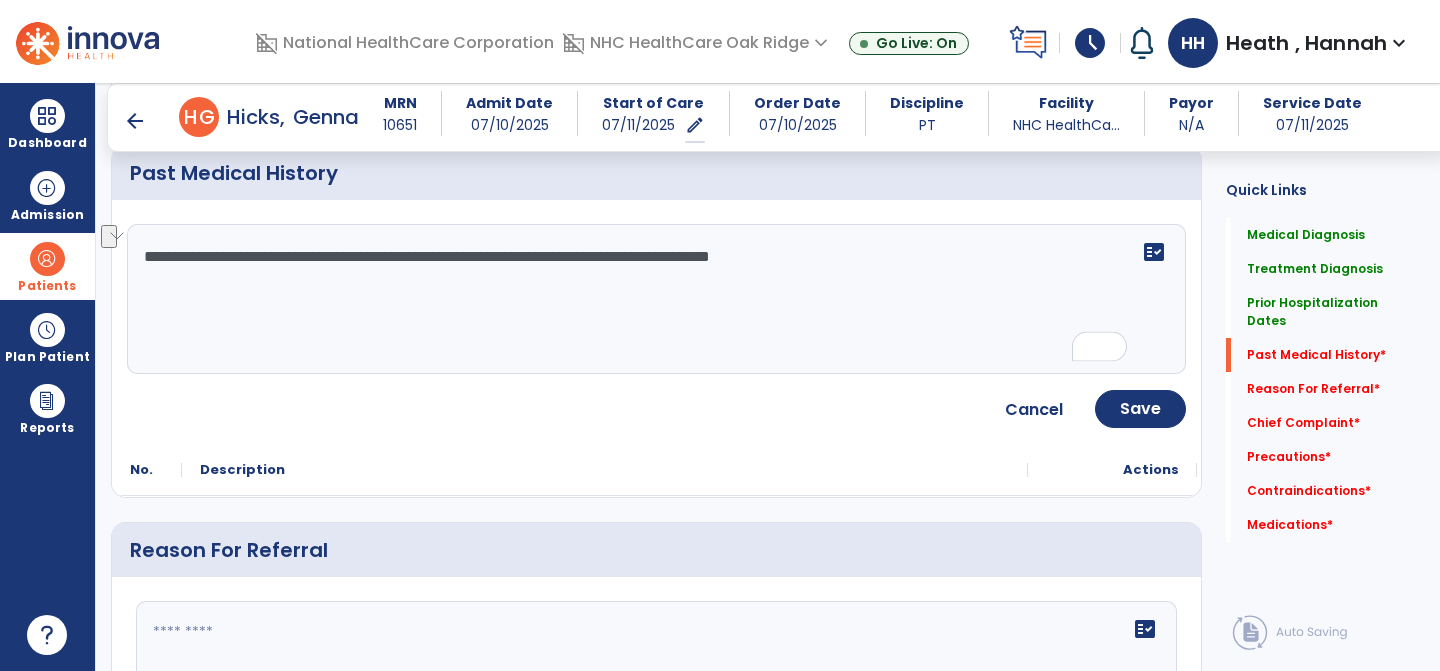 drag, startPoint x: 907, startPoint y: 250, endPoint x: 212, endPoint y: 234, distance: 695.18414 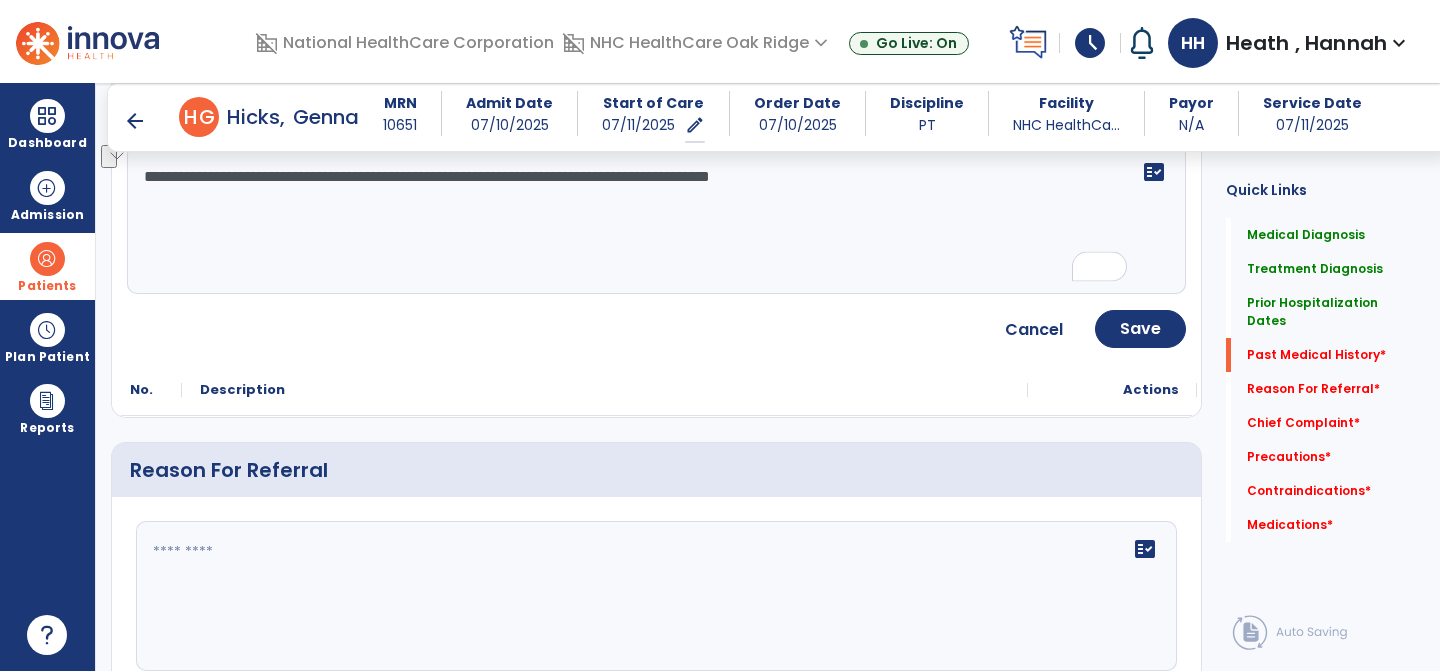 scroll, scrollTop: 1109, scrollLeft: 0, axis: vertical 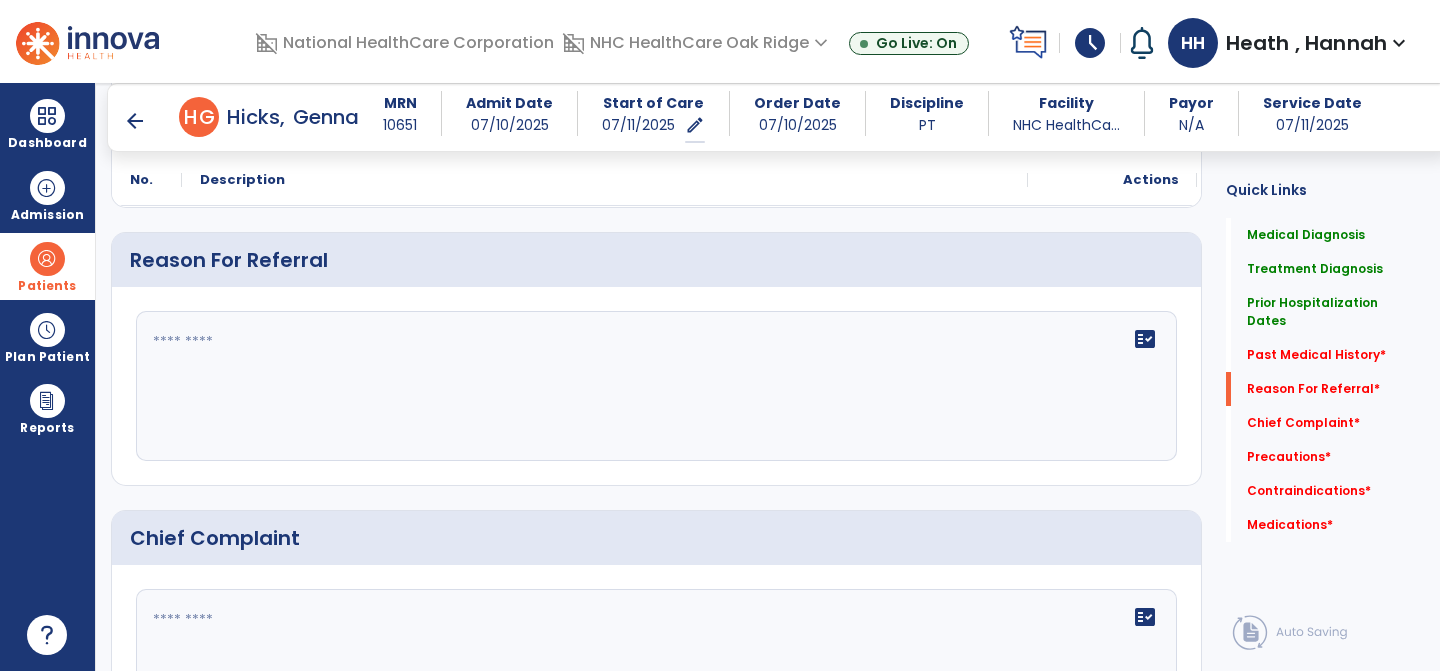 type on "**********" 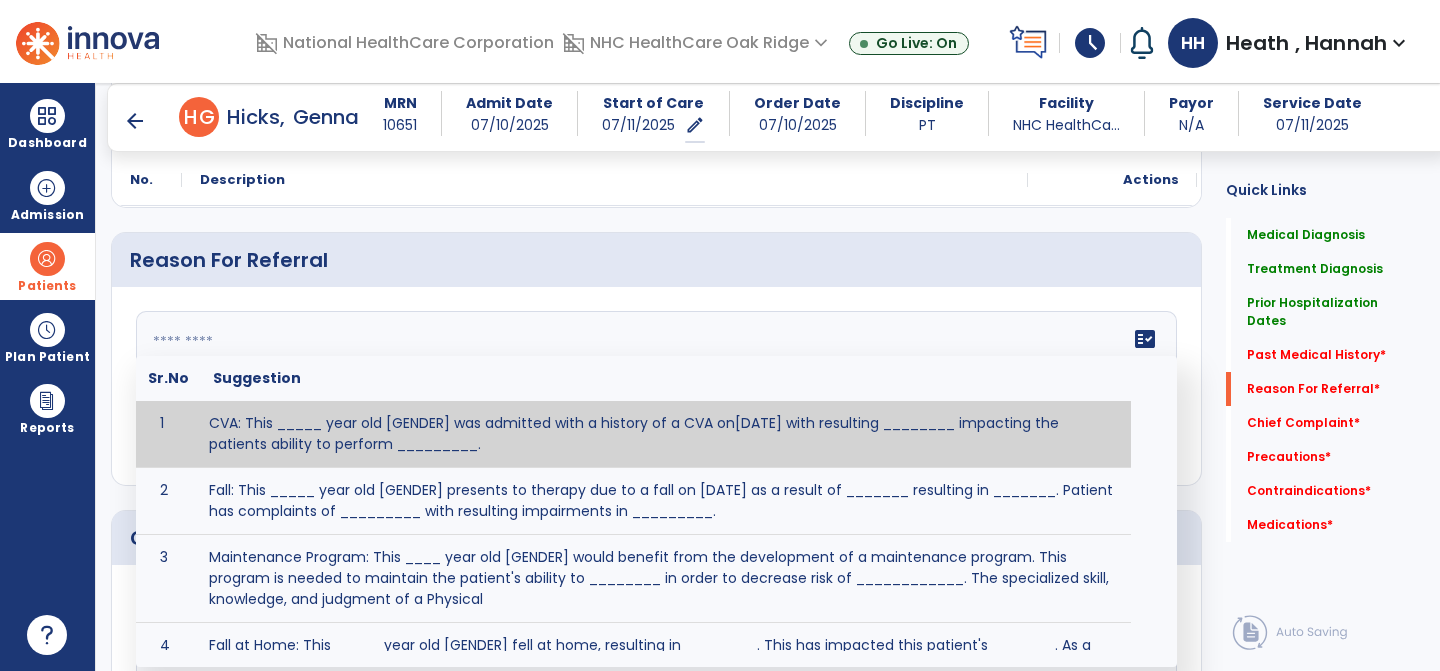 click on "fact_check  Sr.No Suggestion 1 CVA: This _____ year old [GENDER] was admitted with a history of a CVA on[DATE] with resulting ________ impacting the patients ability to perform _________. 2 Fall: This _____ year old [GENDER] presents to therapy due to a fall on [DATE] as a result of _______ resulting in _______.  Patient has complaints of _________ with resulting impairments in _________. 3 Maintenance Program: This ____ year old [GENDER] would benefit from the development of a maintenance program.  This program is needed to maintain the patient's ability to ________ in order to decrease risk of ____________.  The specialized skill, knowledge, and judgment of a Physical  4 Fall at Home: This _____ year old [GENDER] fell at home, resulting  in ________.  This has impacted this patient's _______.  As a result of these noted limitations in functional activities, this patient is unable to safely return to home.  This patient requires skilled therapy in order to improve safety and function. 5 6 7 8 9 10" 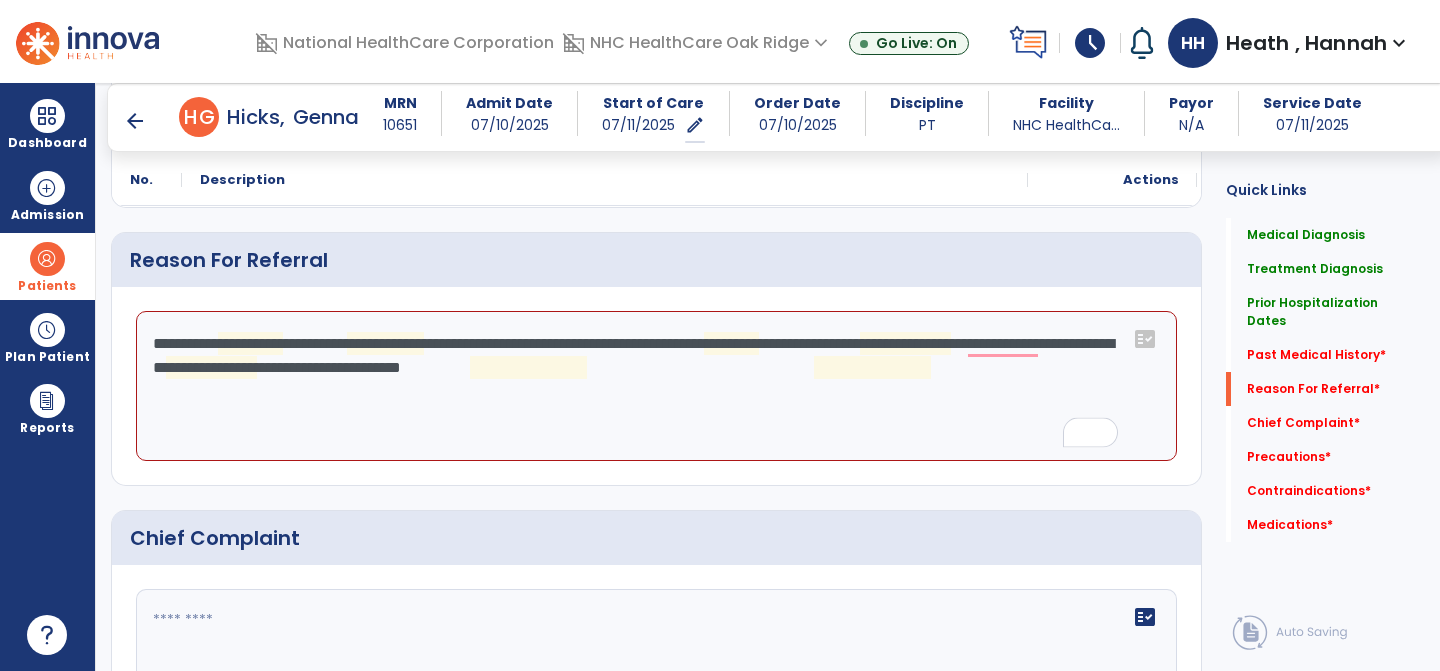 click on "**********" 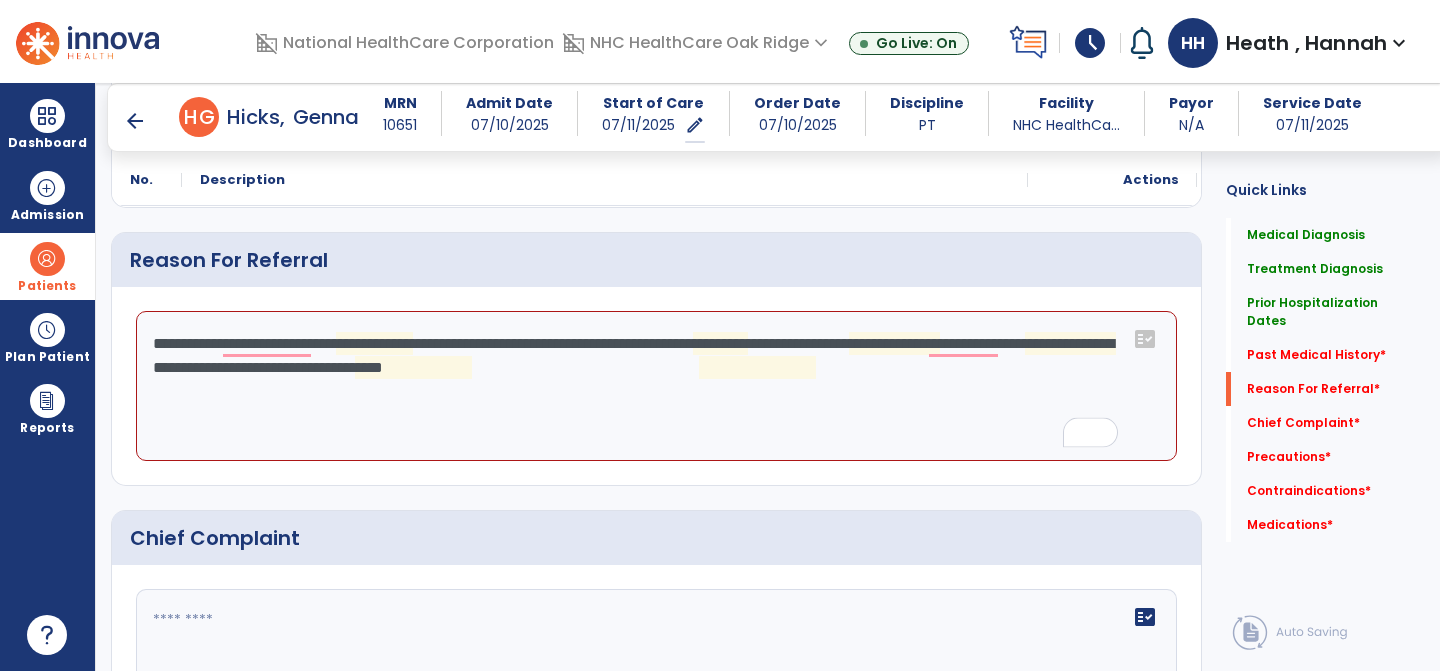 click on "**********" 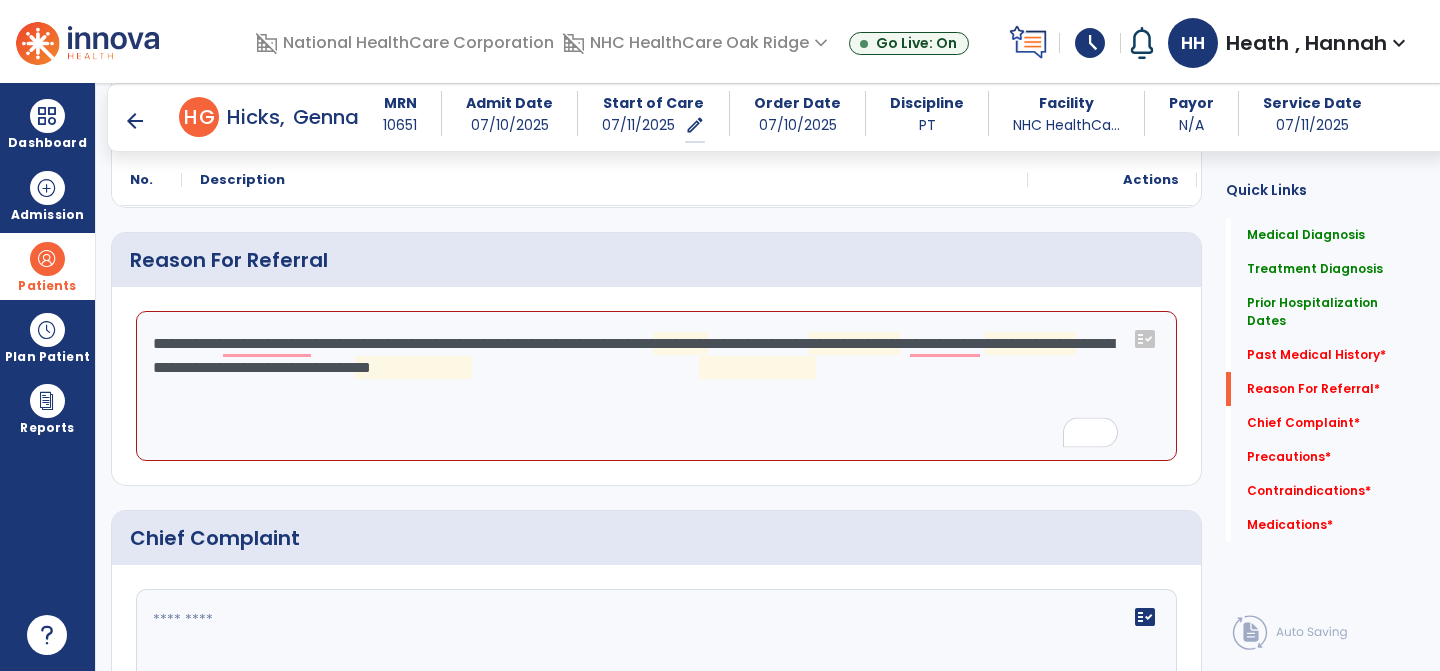 click on "**********" 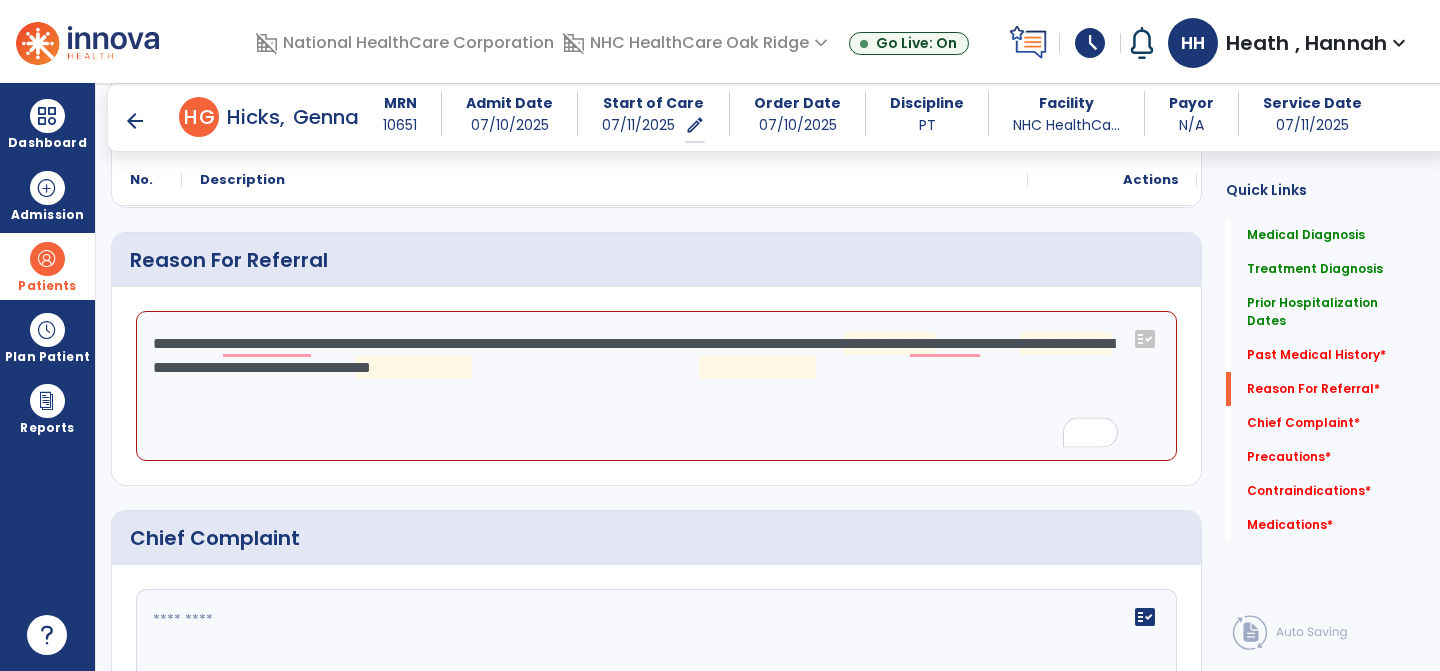 click on "**********" 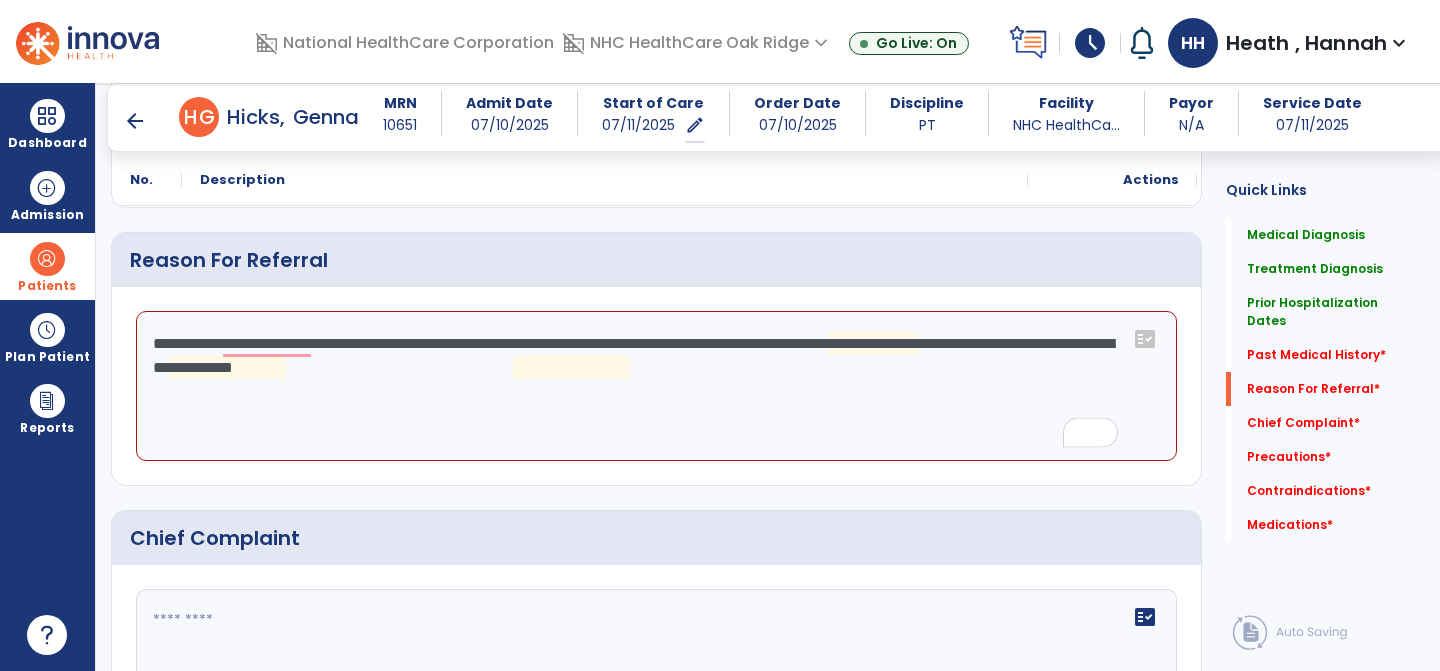 click on "**********" 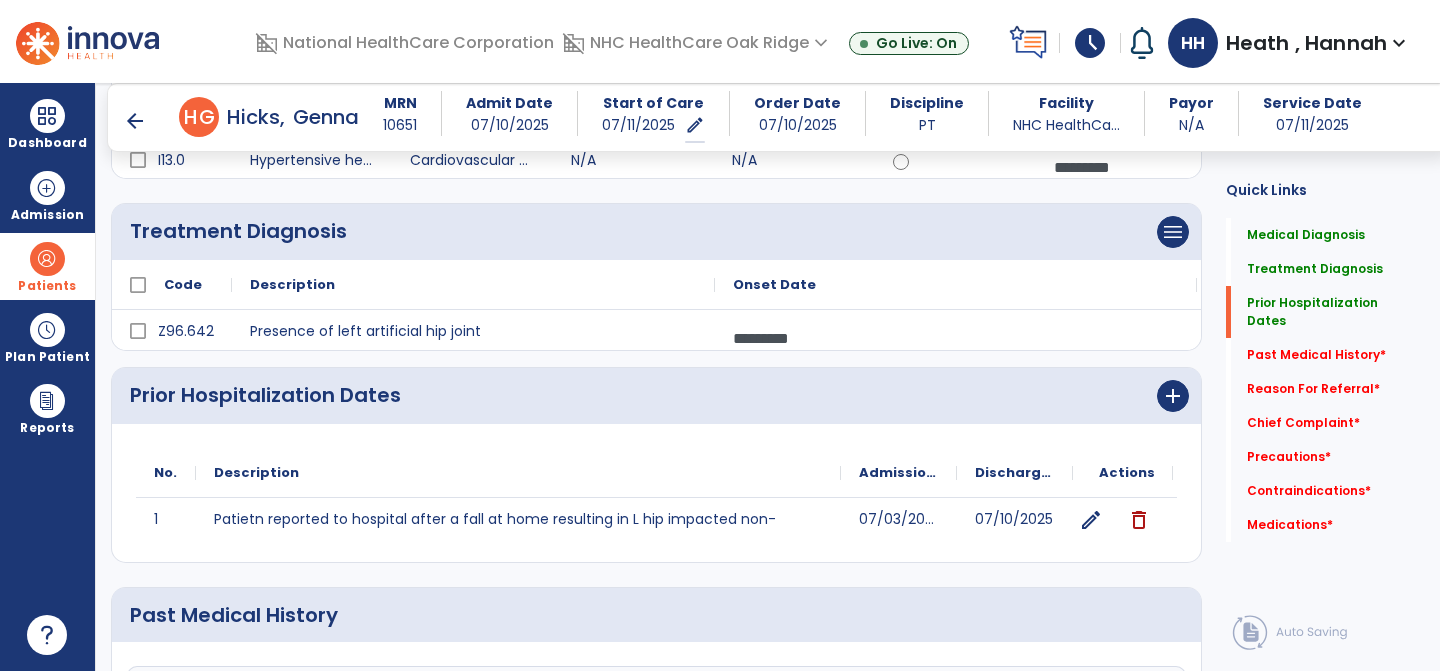 scroll, scrollTop: 421, scrollLeft: 0, axis: vertical 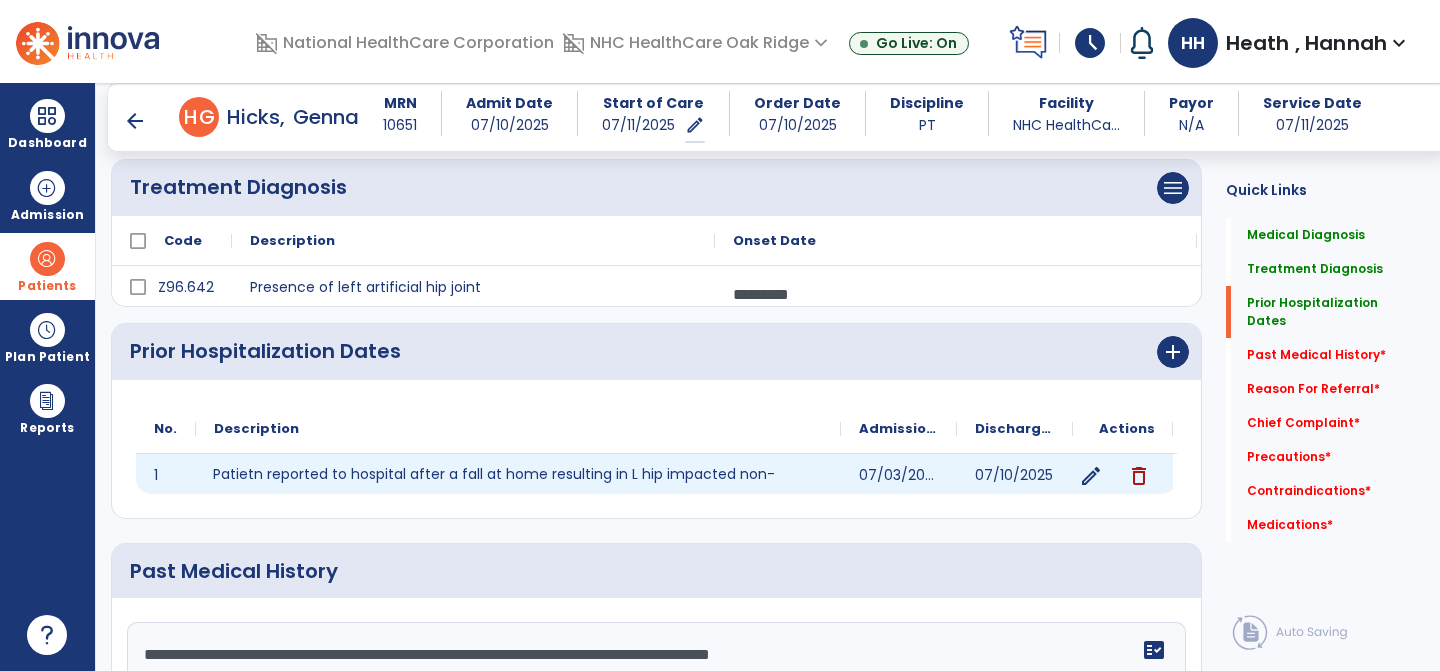 click on "Patietn reported to hospital after a fall at home resulting in L hip impacted non-displaced subcapital fracture repaired with hemiarthroplasty." 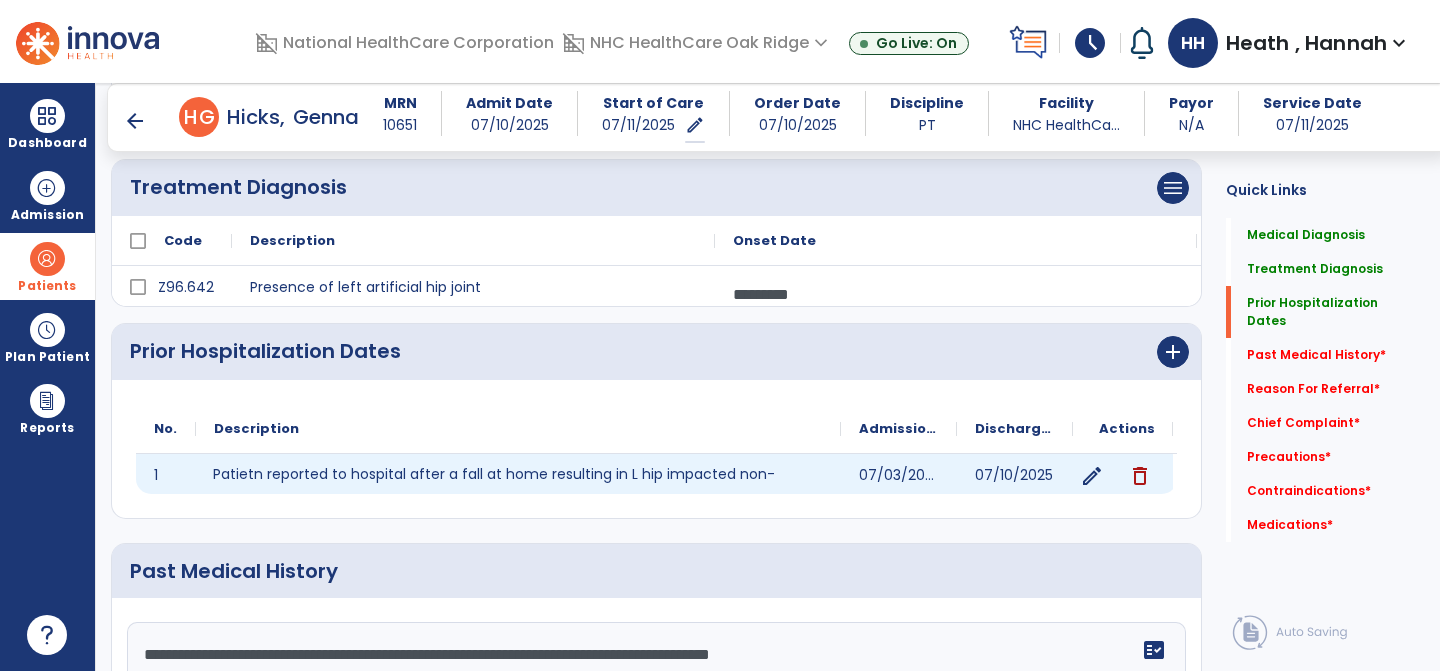 click on "edit" 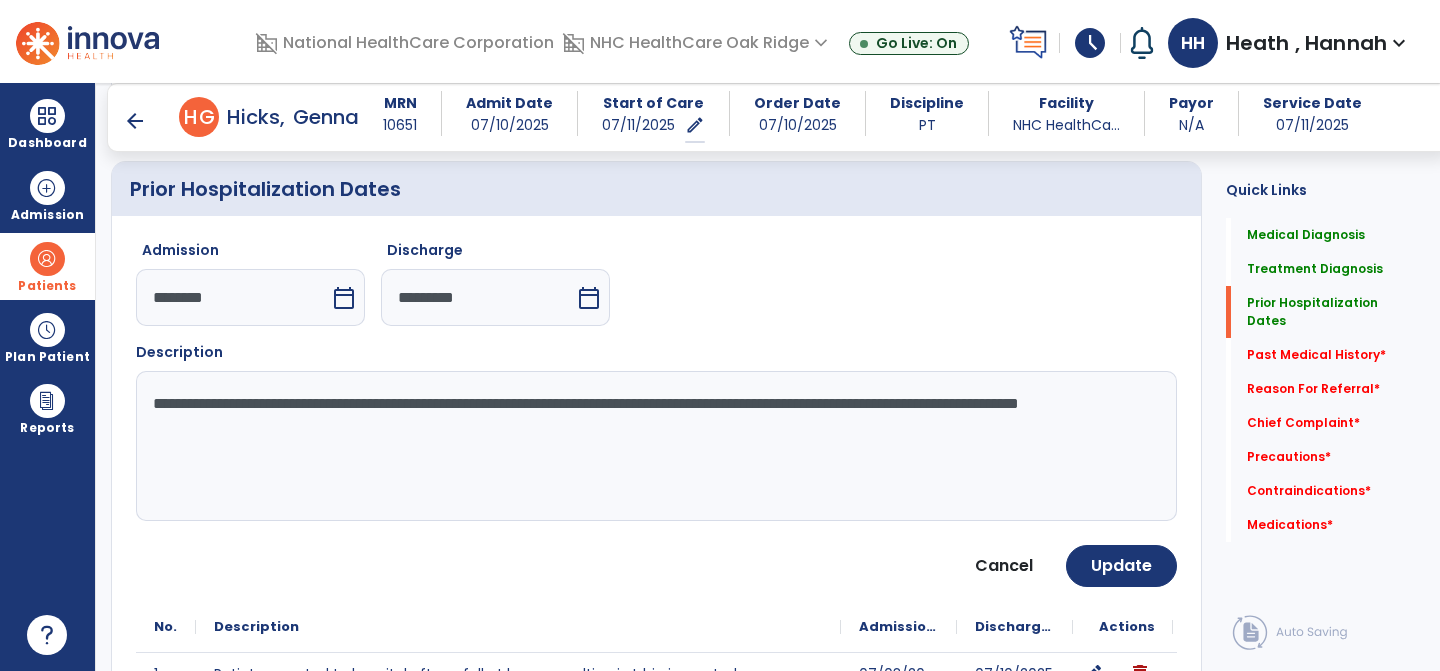 scroll, scrollTop: 619, scrollLeft: 0, axis: vertical 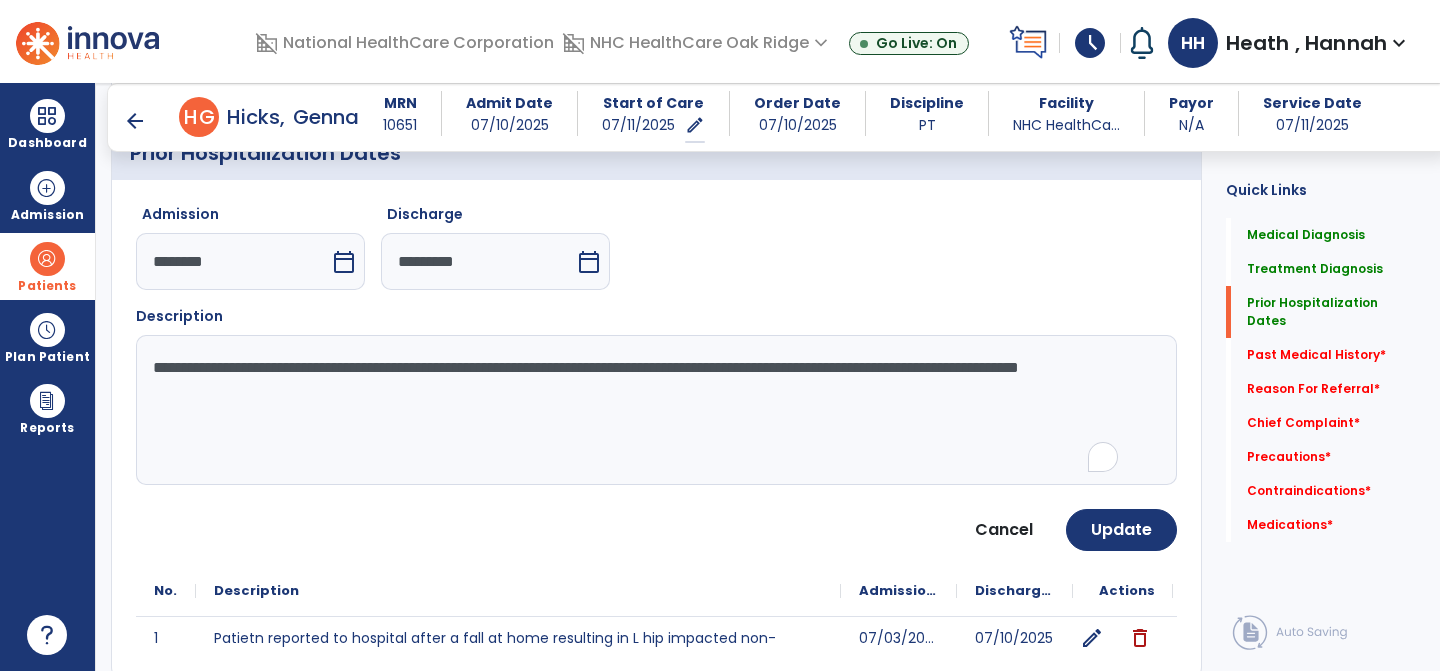 drag, startPoint x: 530, startPoint y: 362, endPoint x: 554, endPoint y: 394, distance: 40 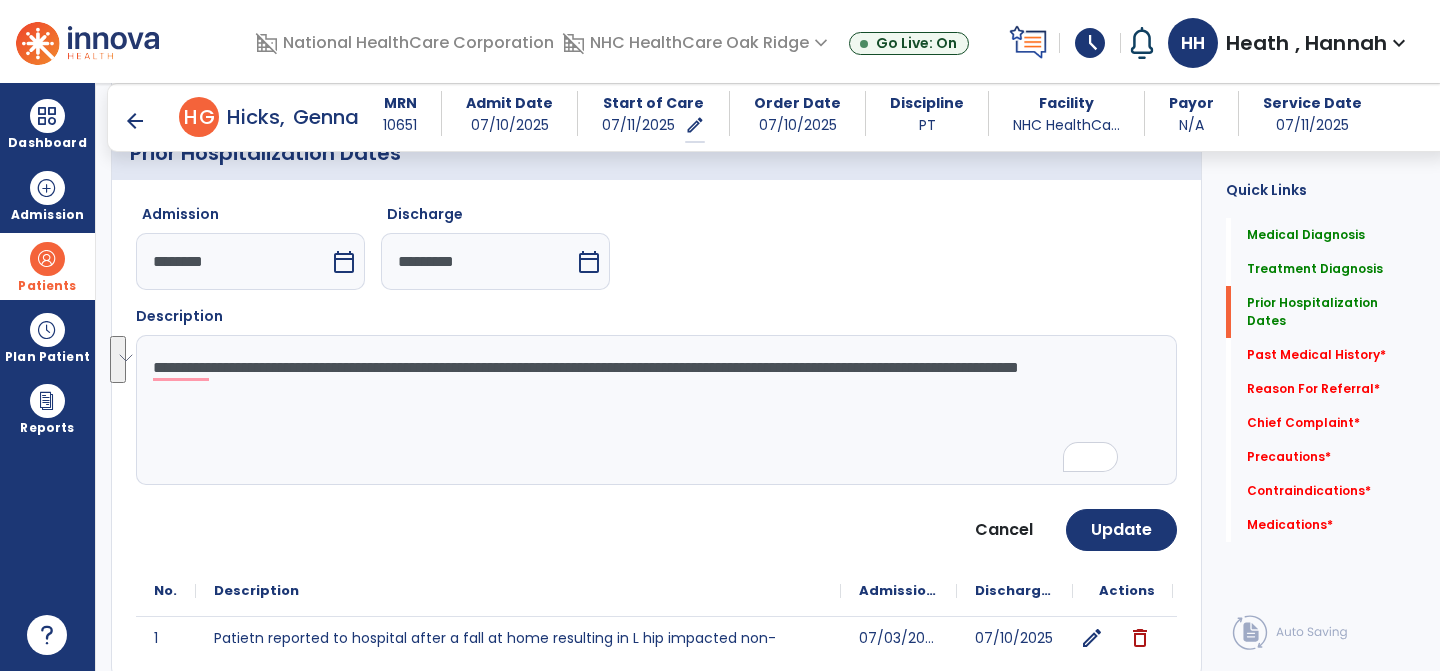 scroll, scrollTop: 770, scrollLeft: 0, axis: vertical 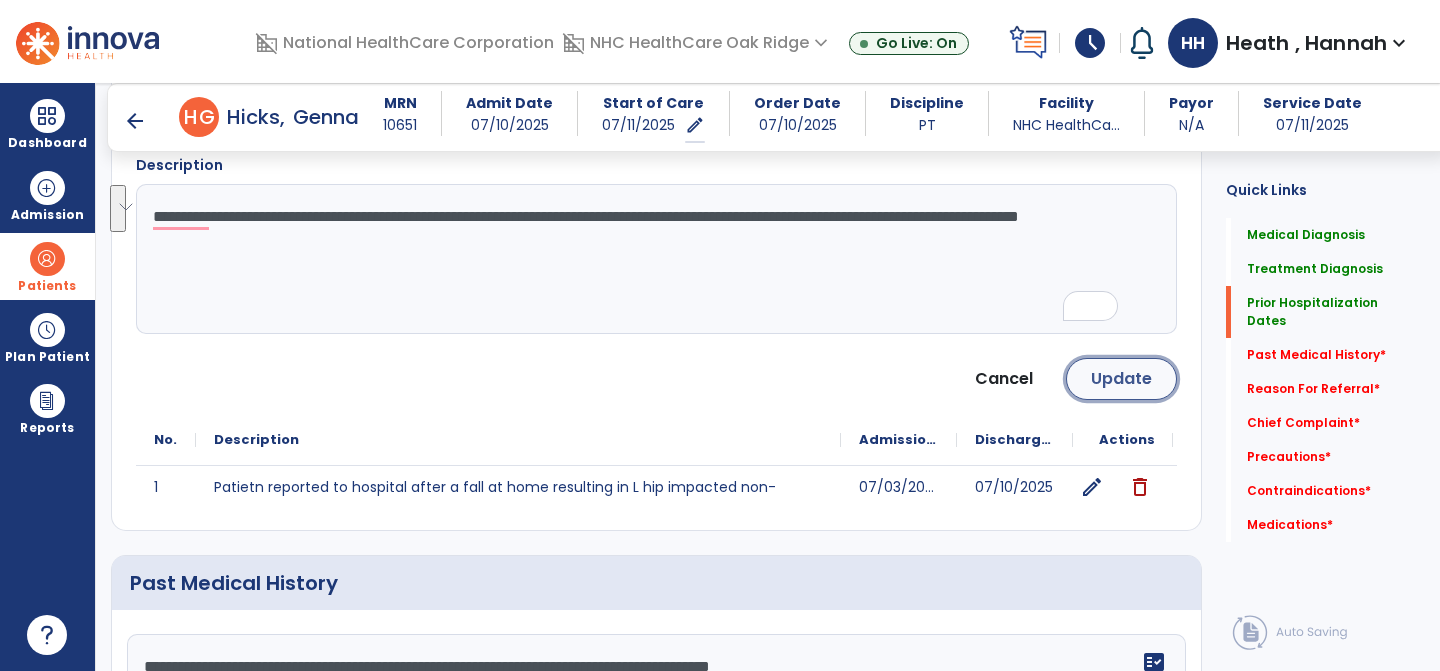 click on "Update" 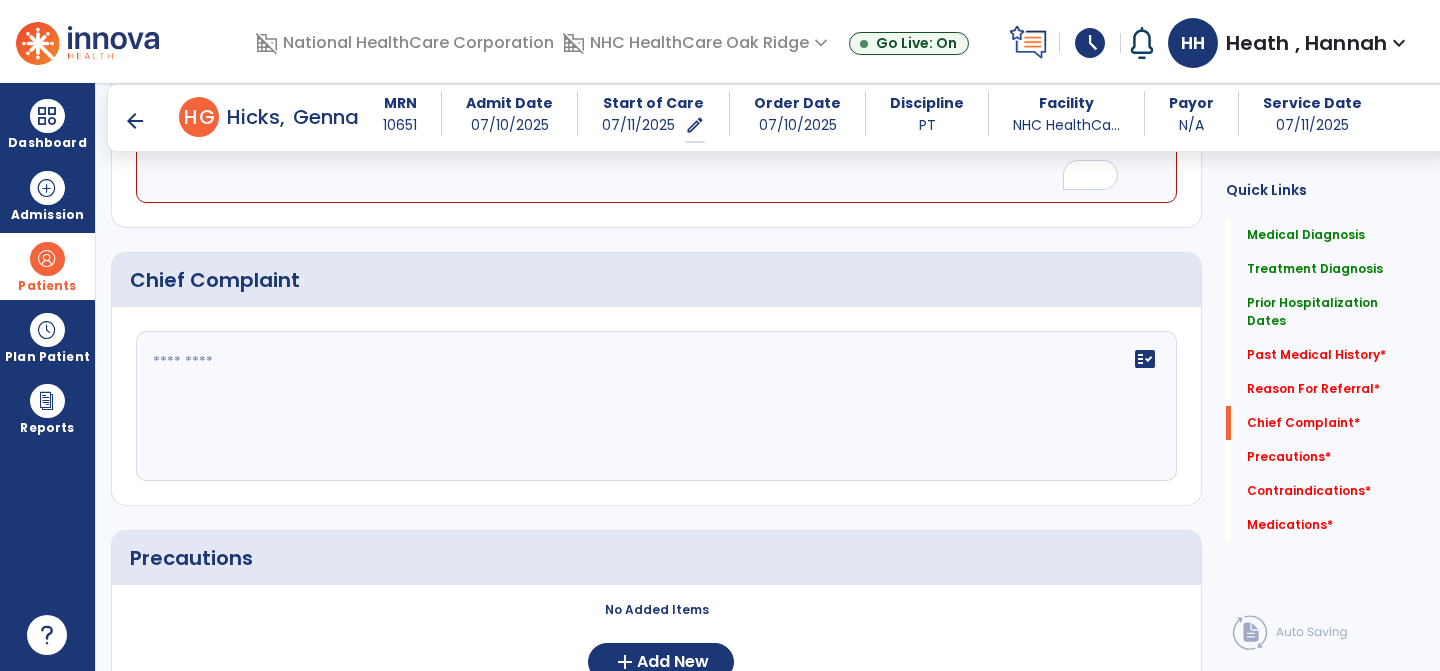 scroll, scrollTop: 1249, scrollLeft: 0, axis: vertical 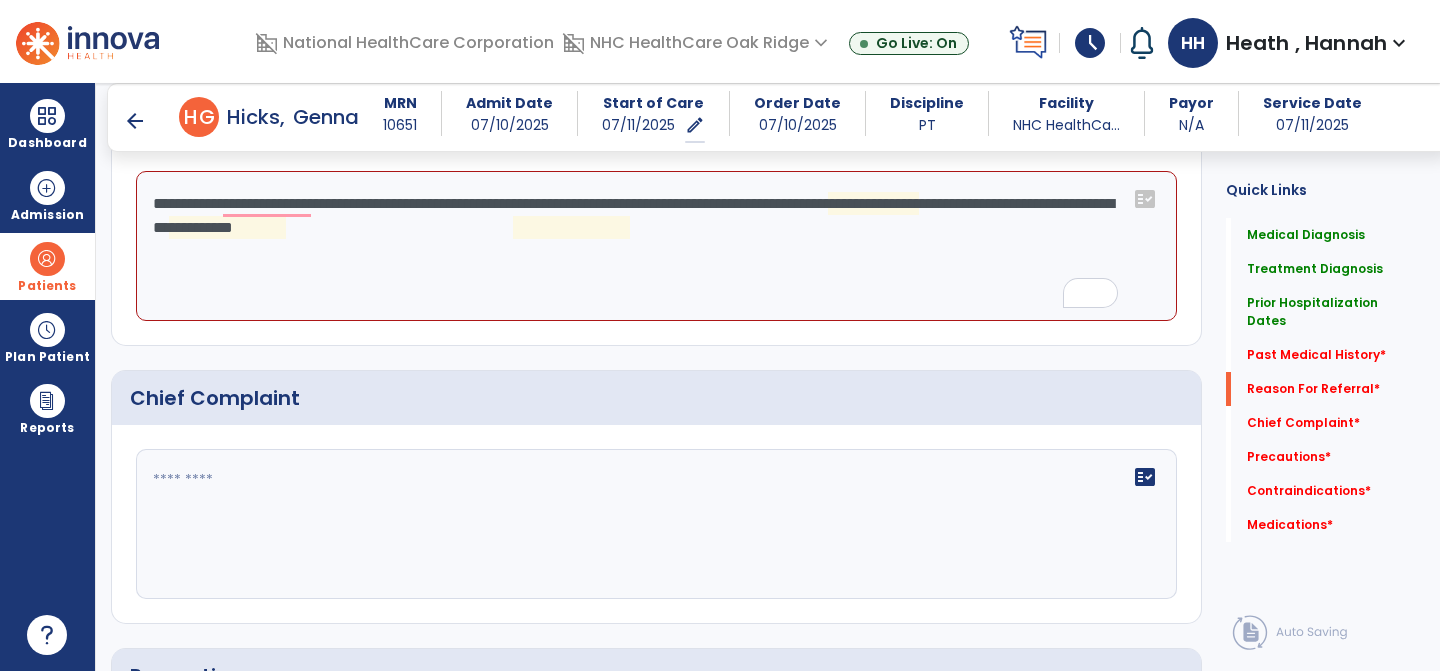 click on "**********" 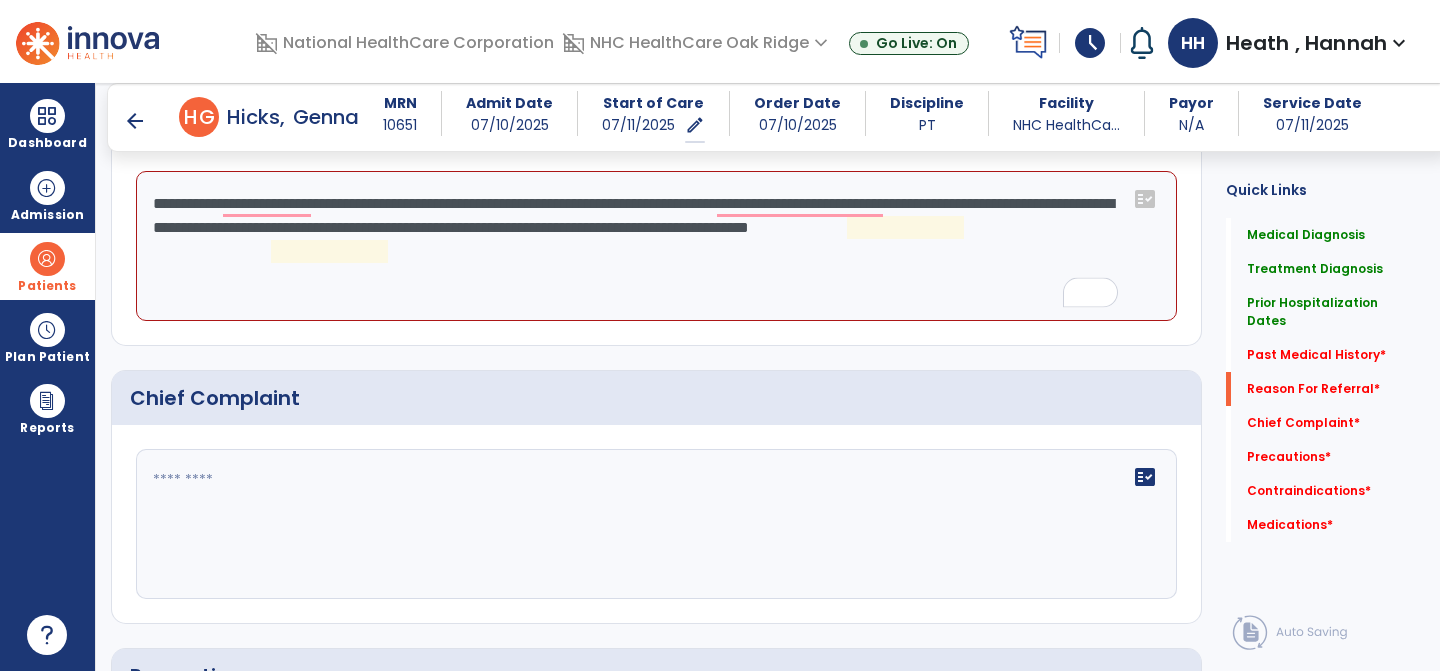 click on "**********" 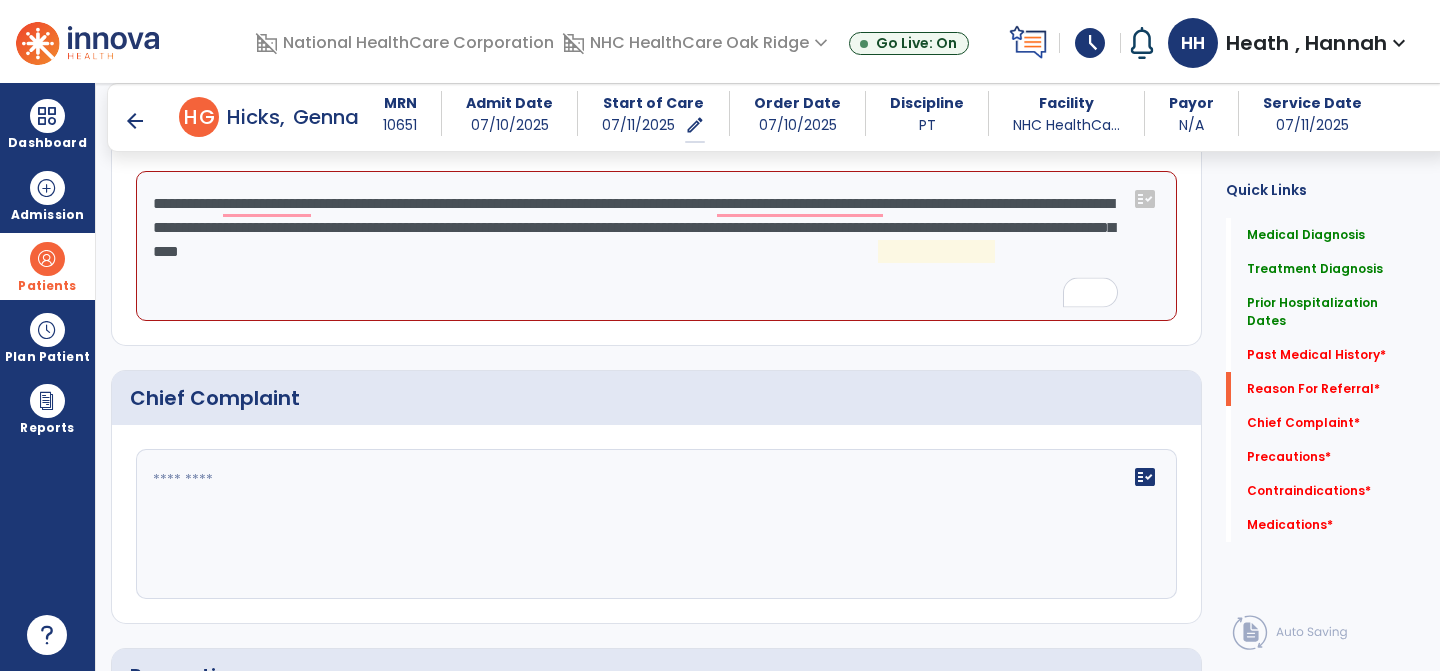 click on "**********" 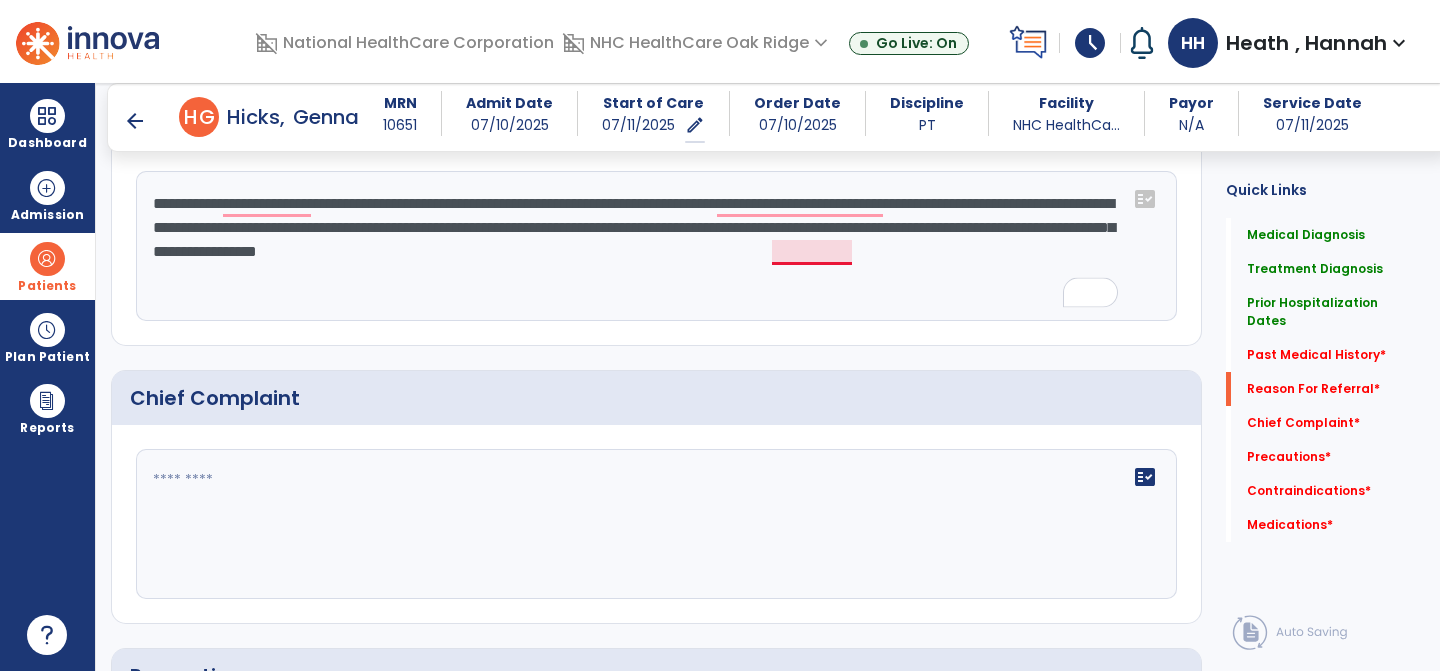 click on "**********" 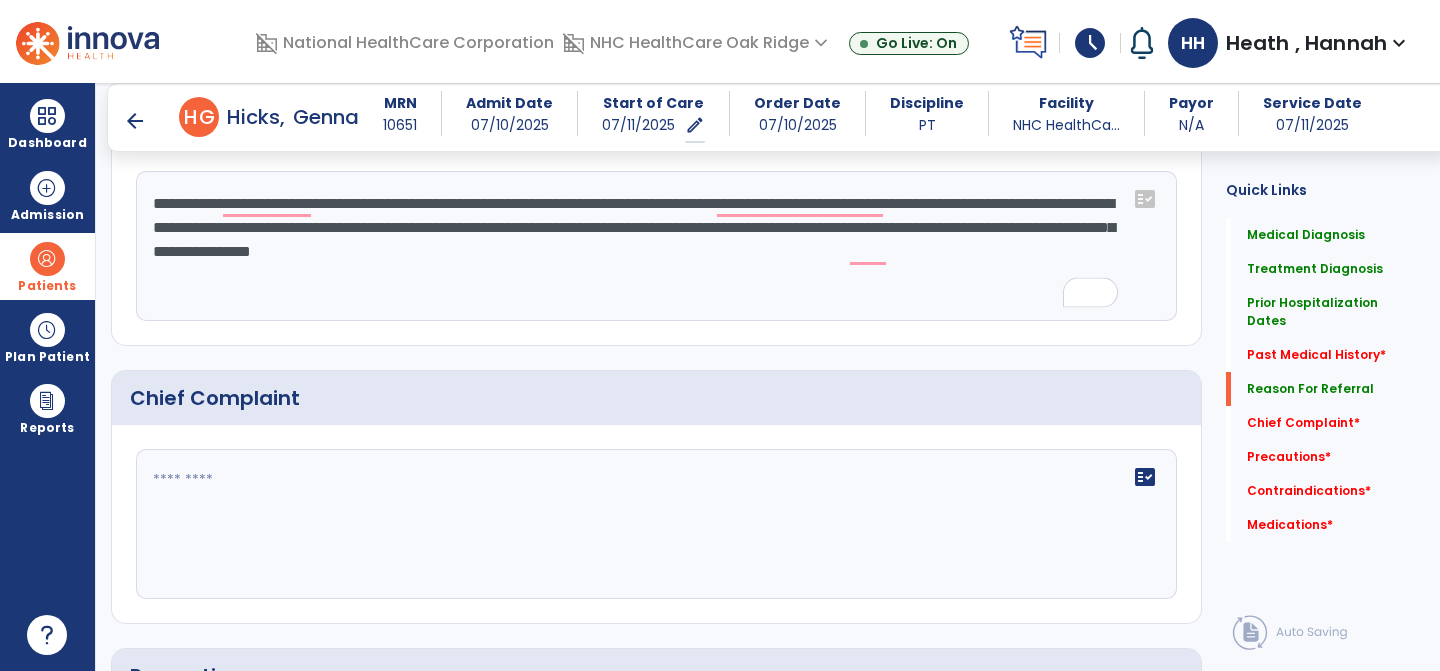 click on "**********" 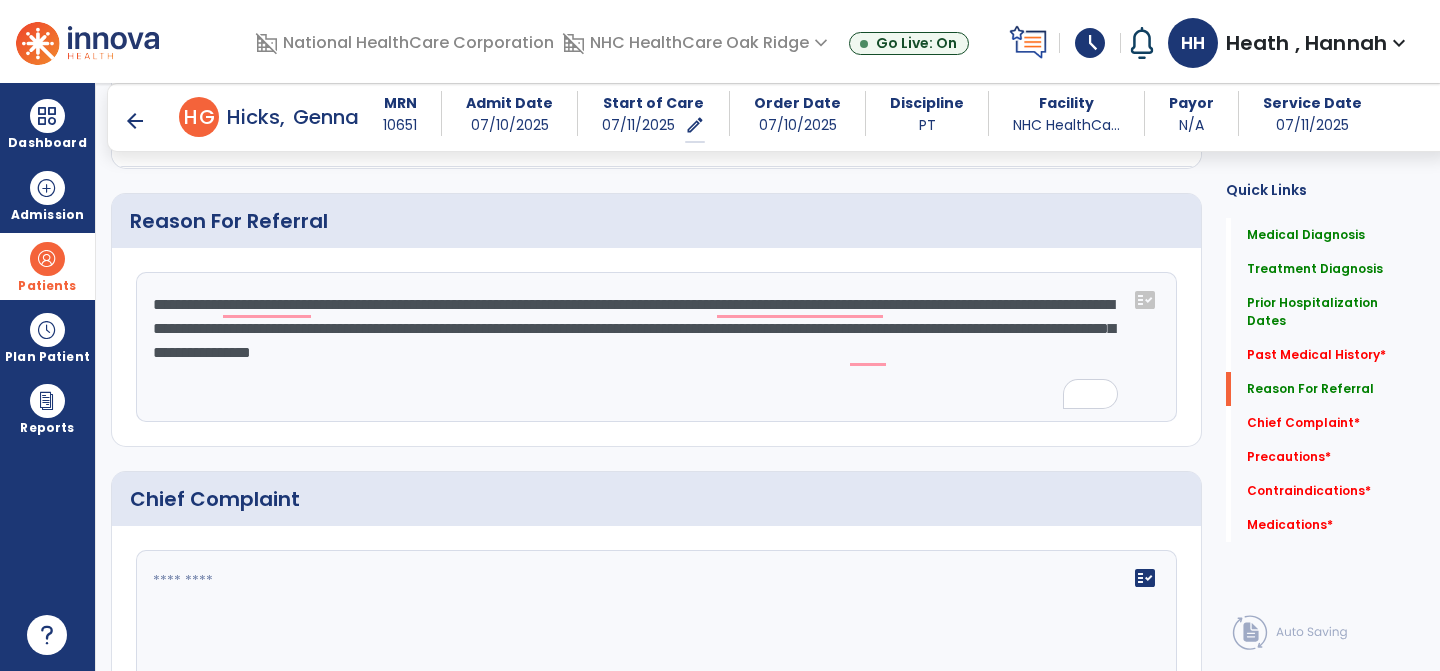 scroll, scrollTop: 1112, scrollLeft: 0, axis: vertical 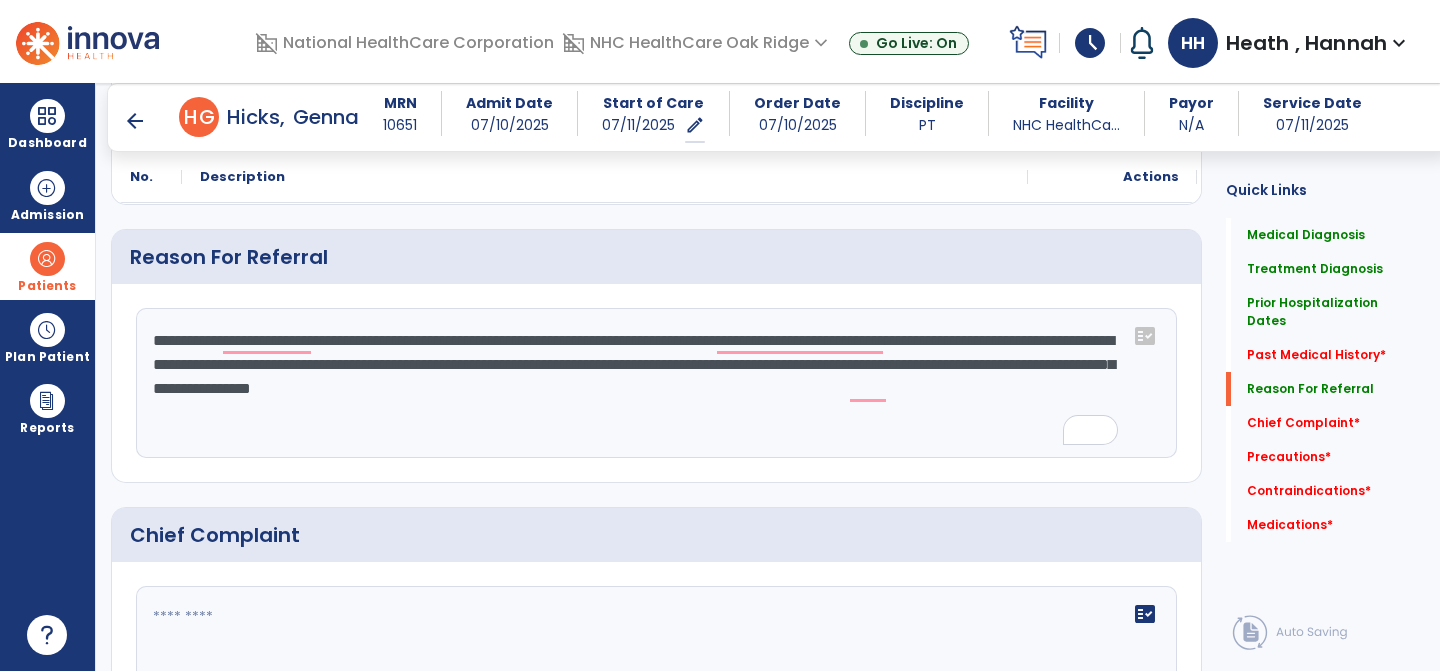 click on "**********" 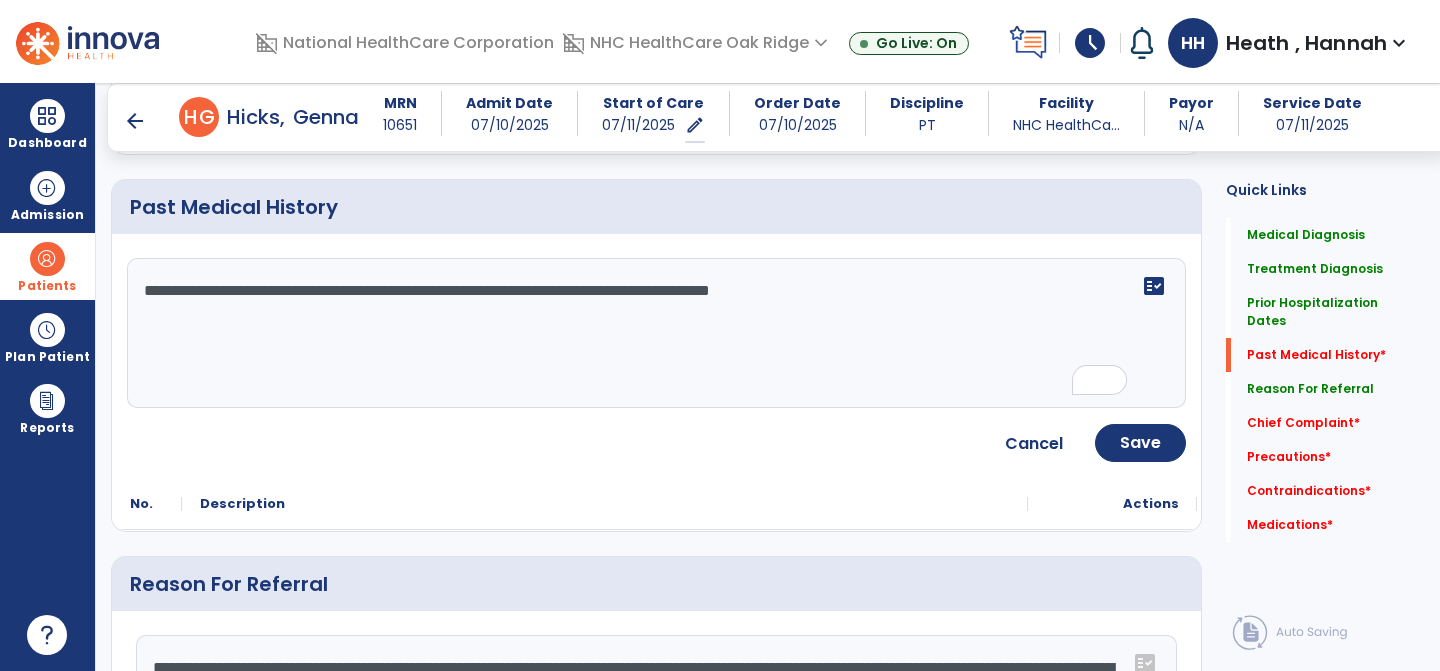 scroll, scrollTop: 765, scrollLeft: 0, axis: vertical 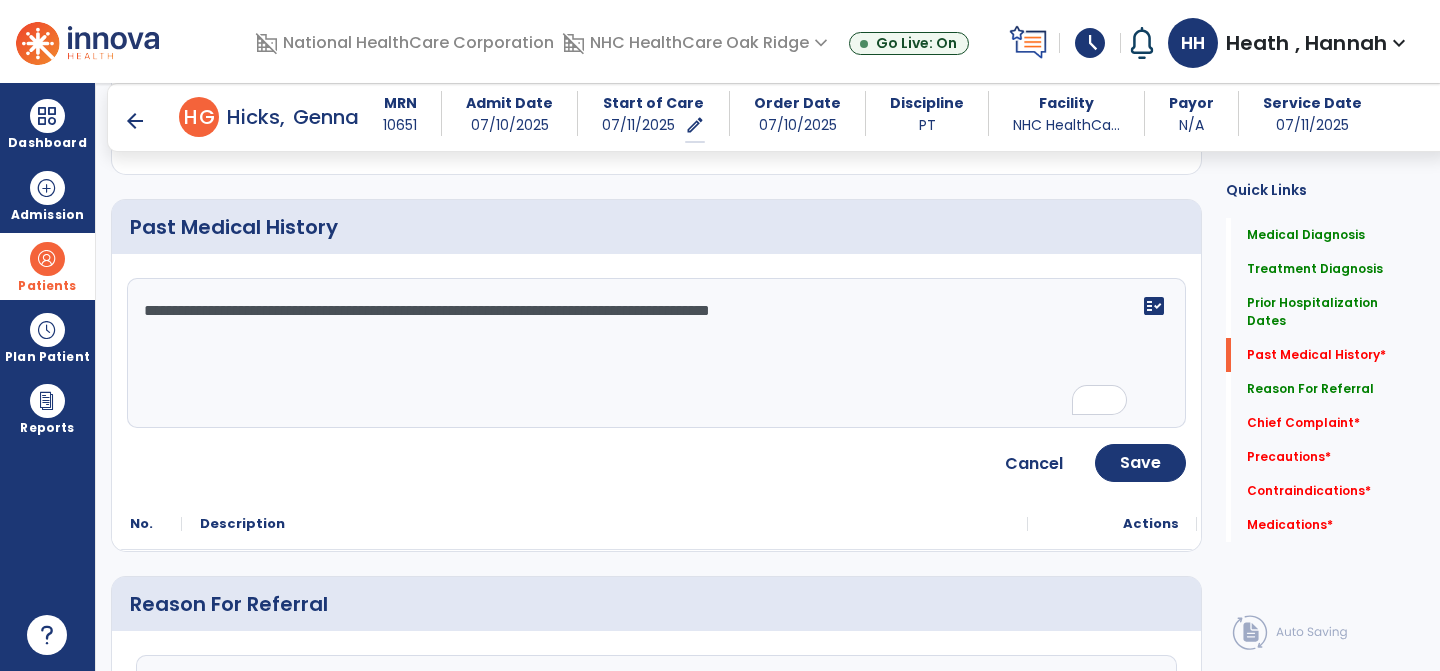 type on "**********" 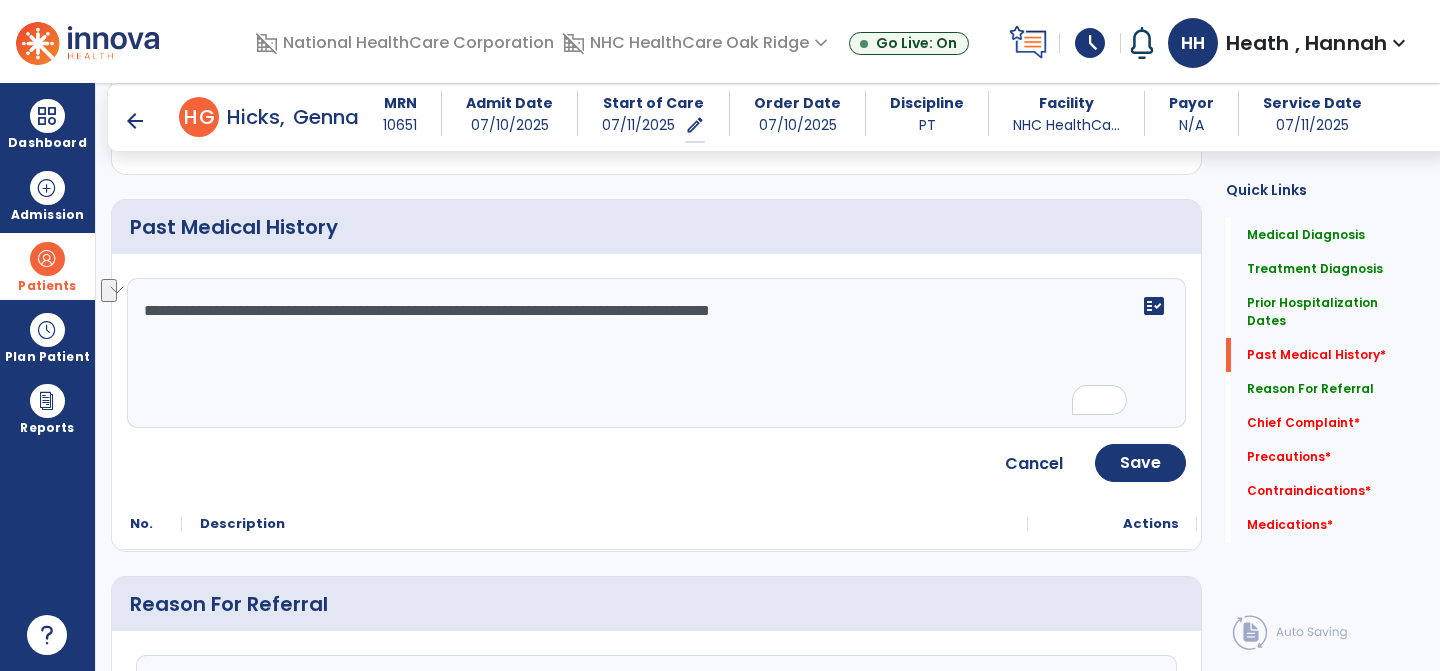 drag, startPoint x: 897, startPoint y: 314, endPoint x: 132, endPoint y: 299, distance: 765.14703 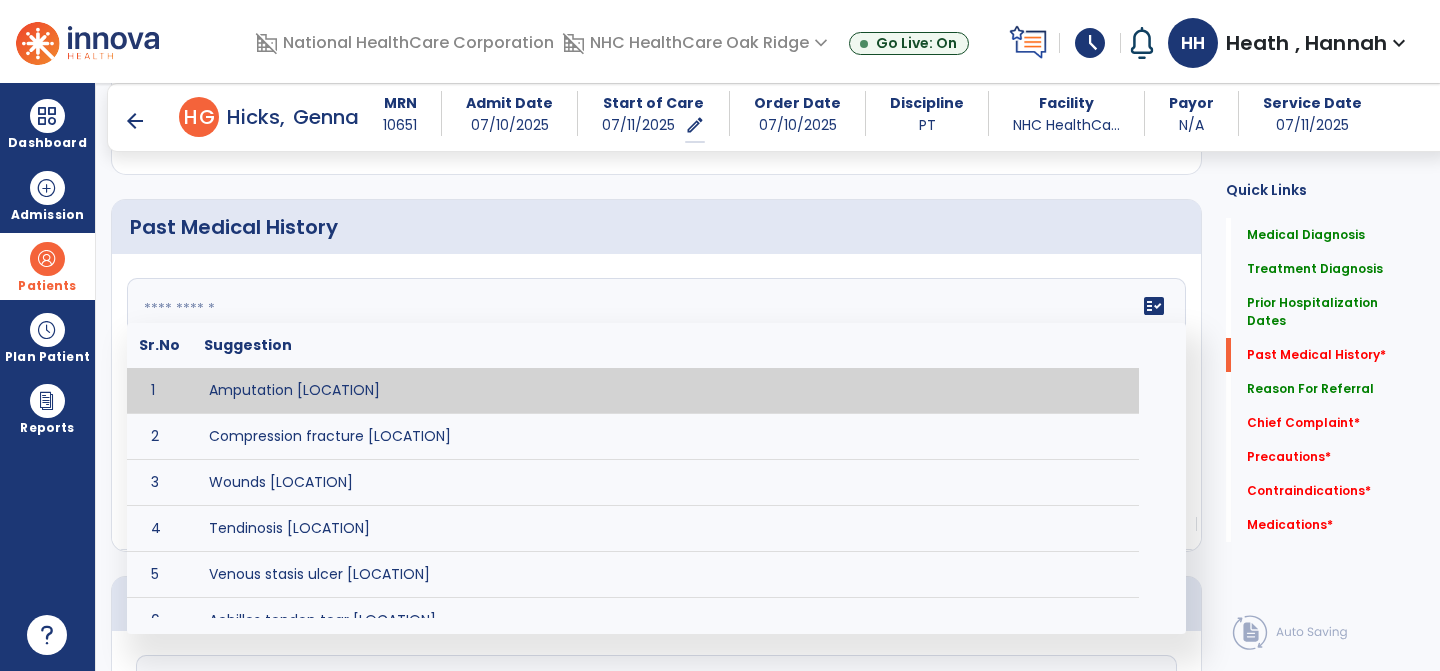type 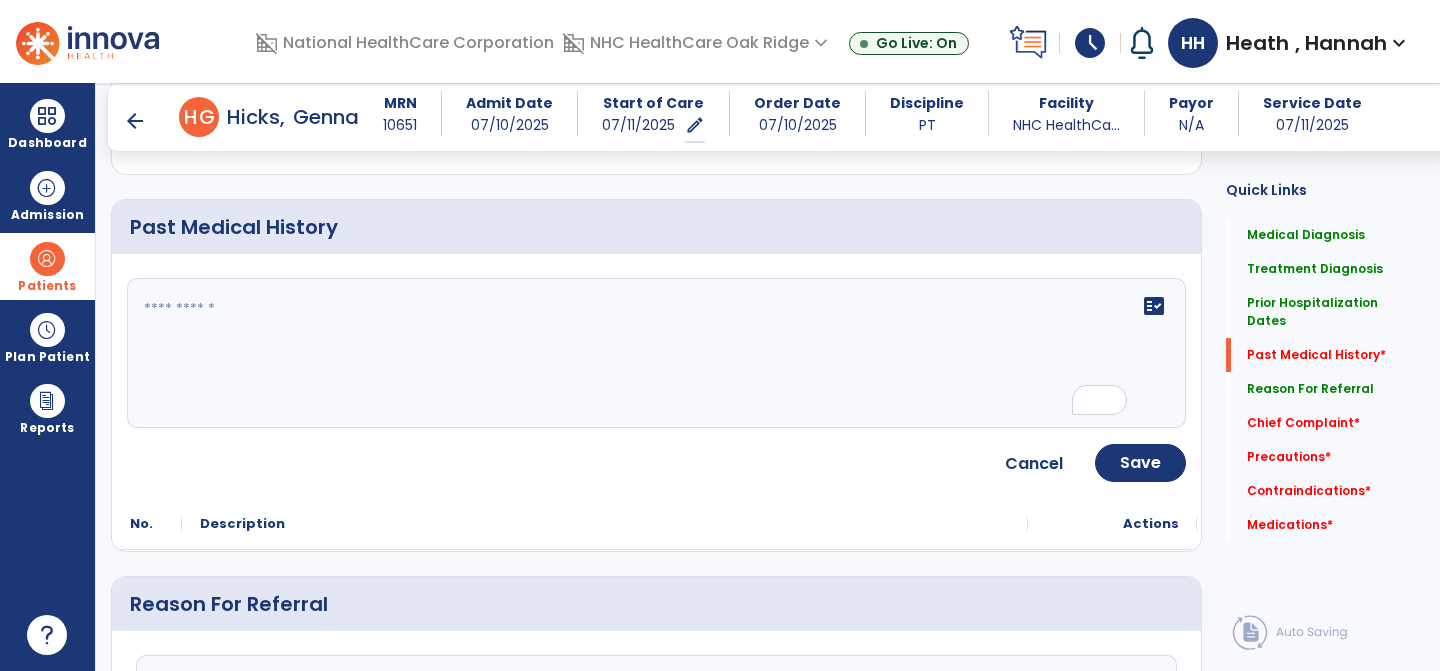 click 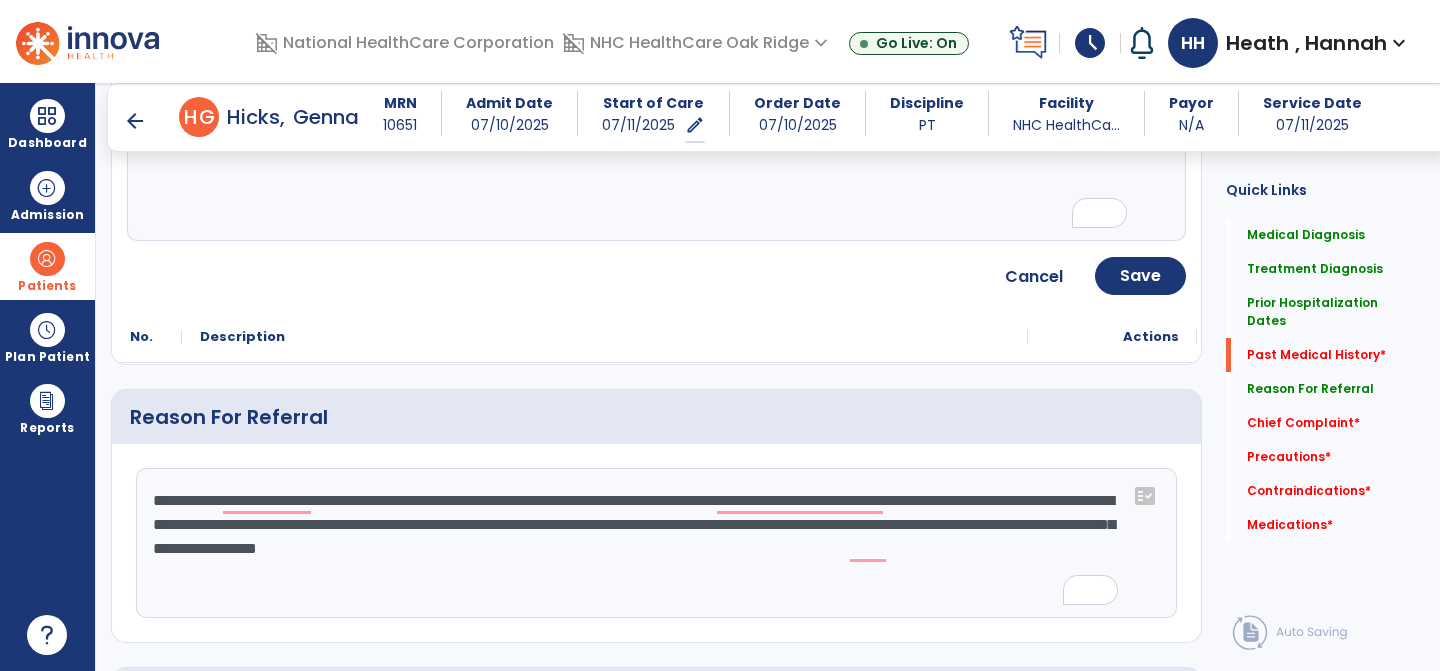 scroll, scrollTop: 984, scrollLeft: 0, axis: vertical 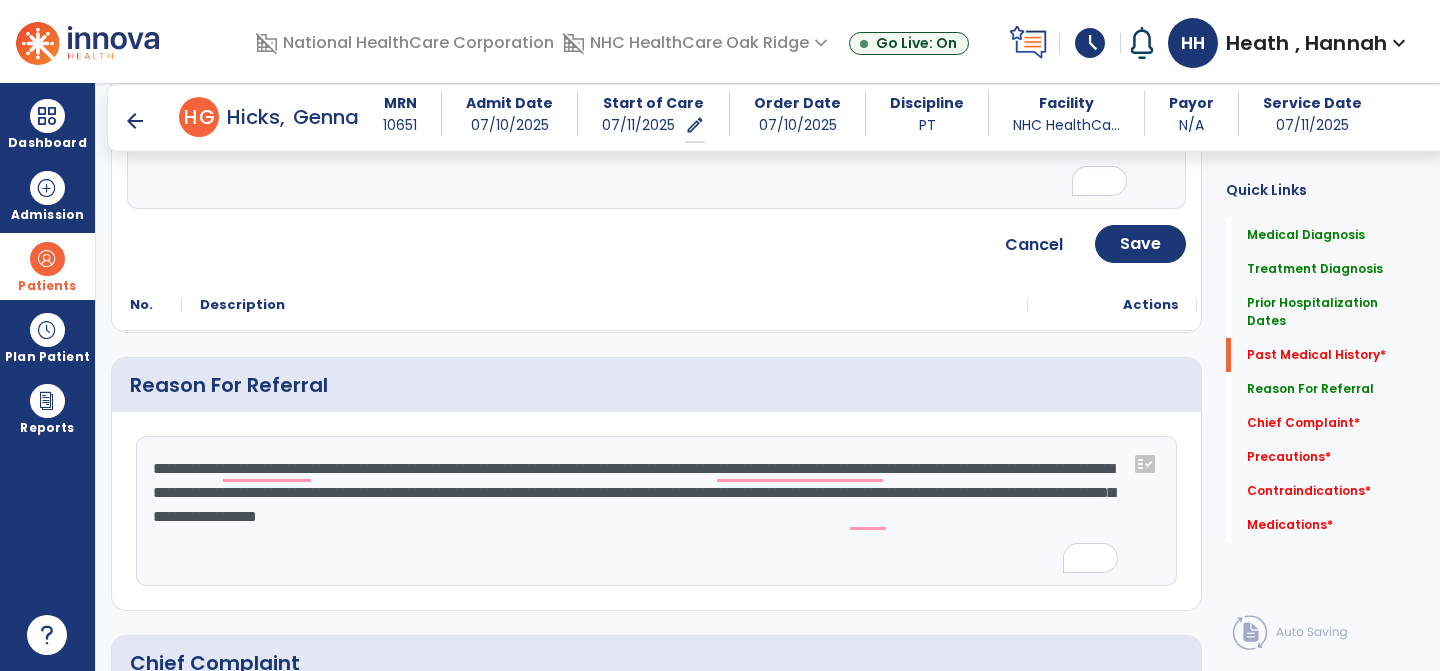 click on "**********" 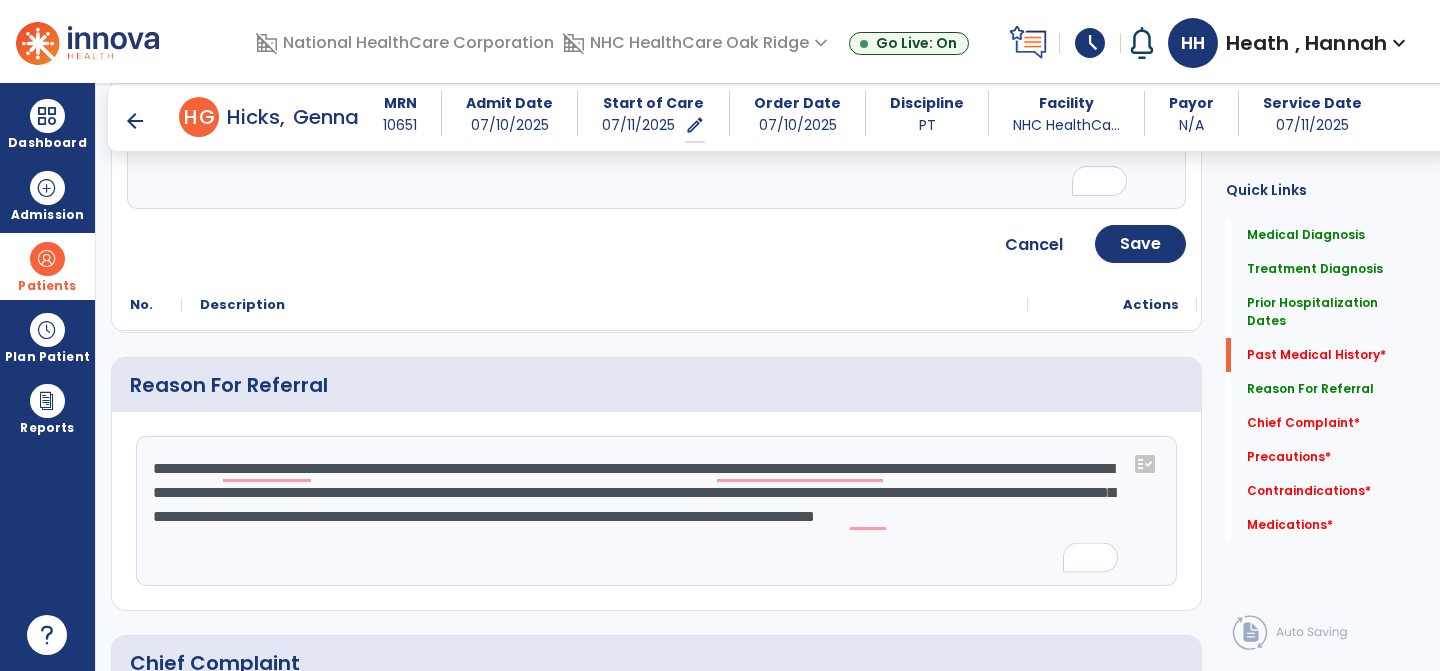 click on "**********" 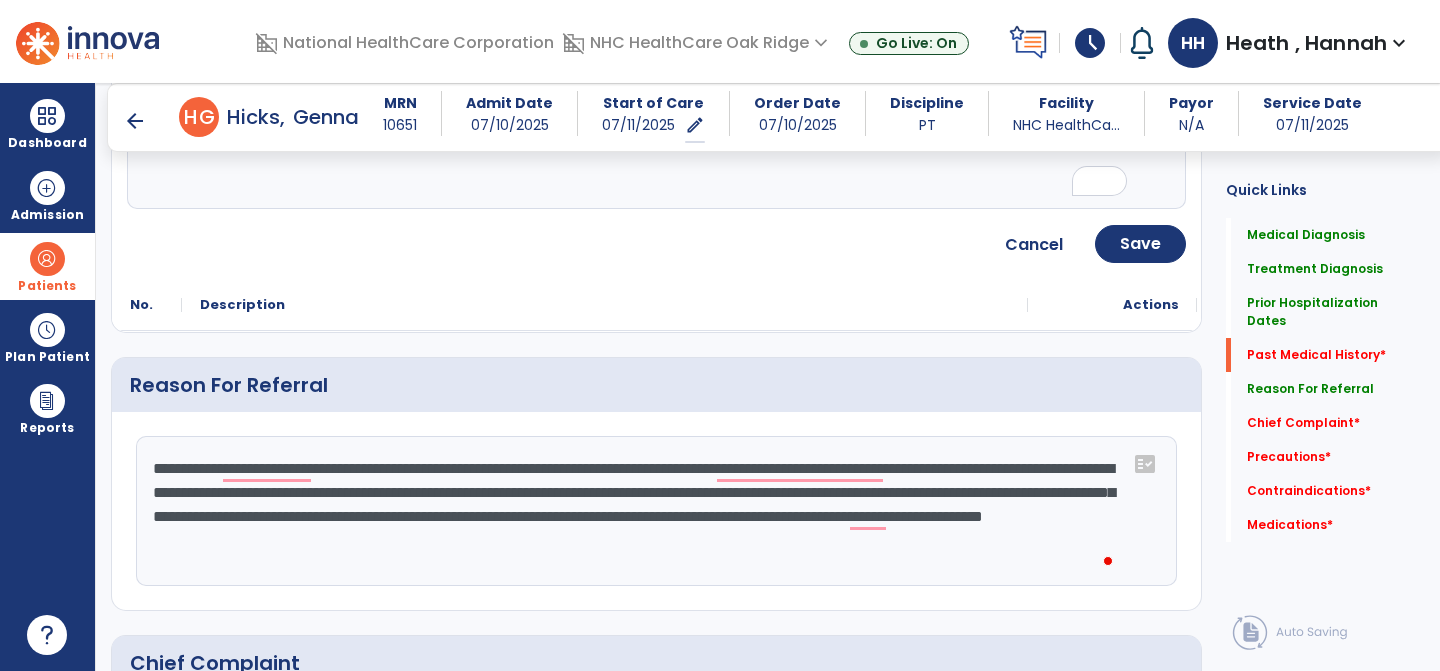 click on "**********" 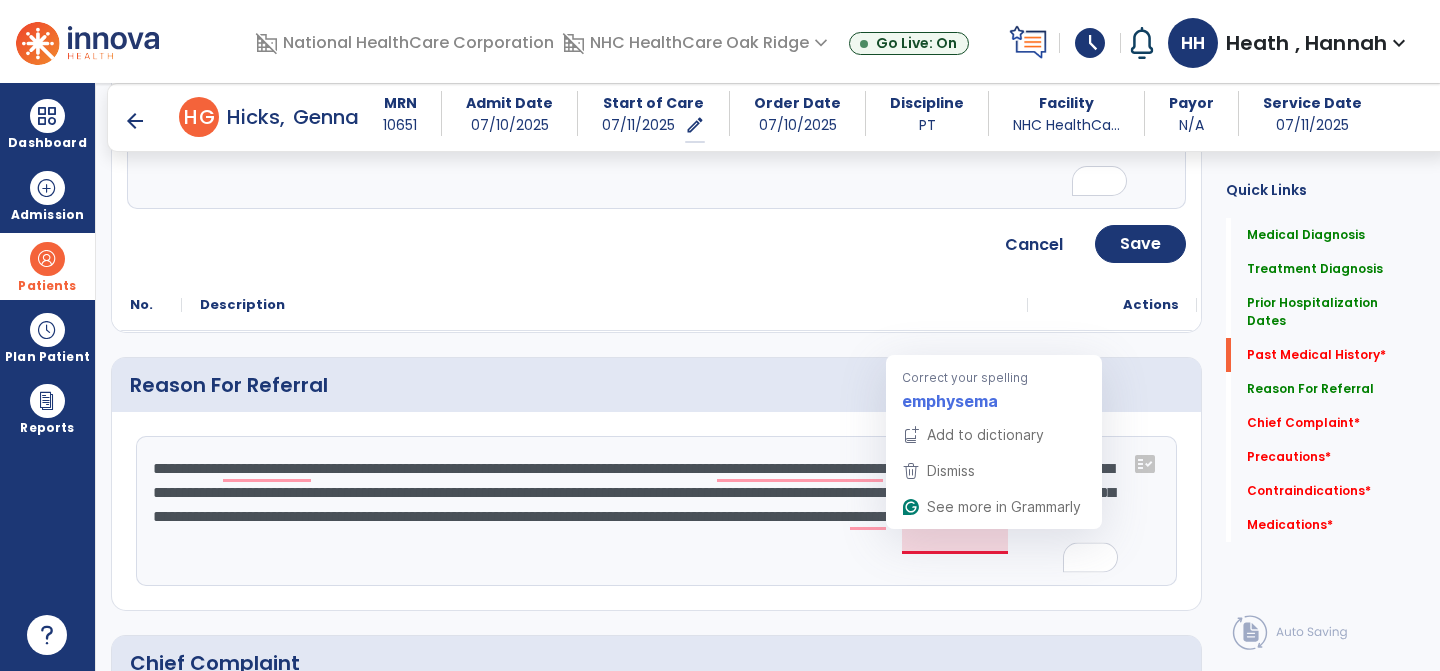 click on "**********" 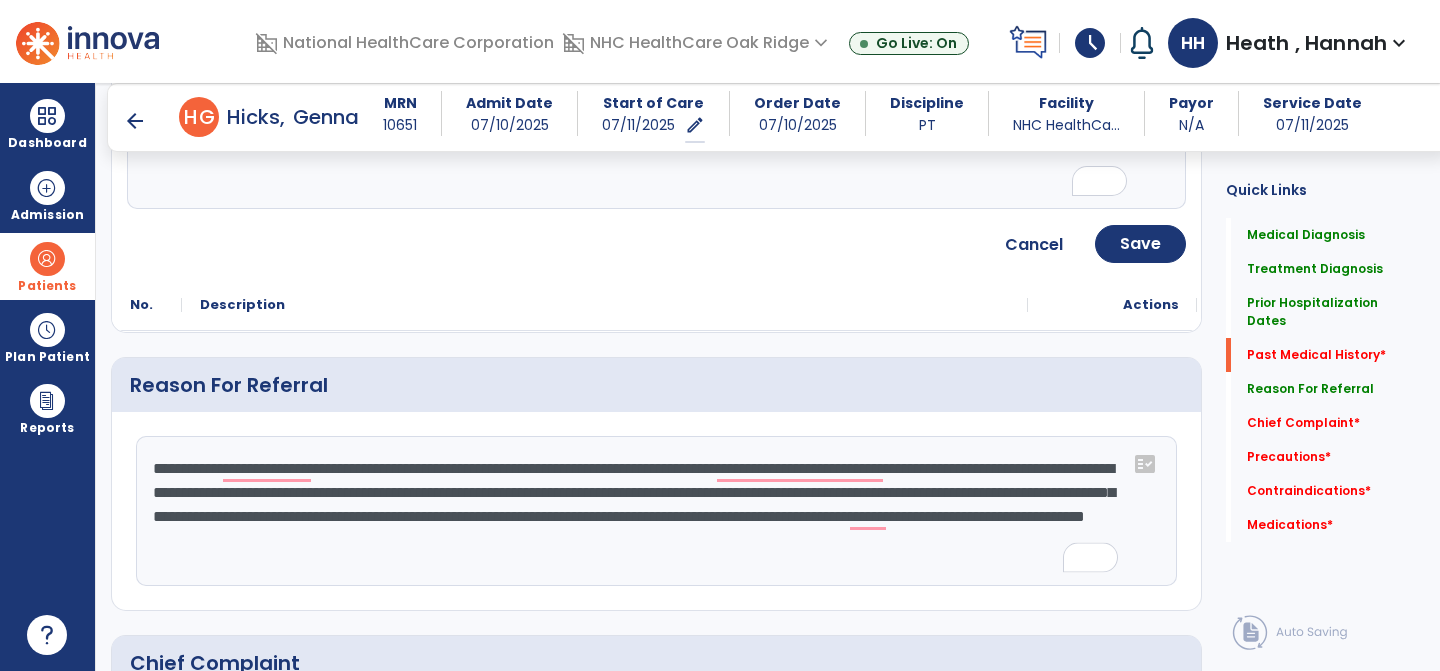 click on "**********" 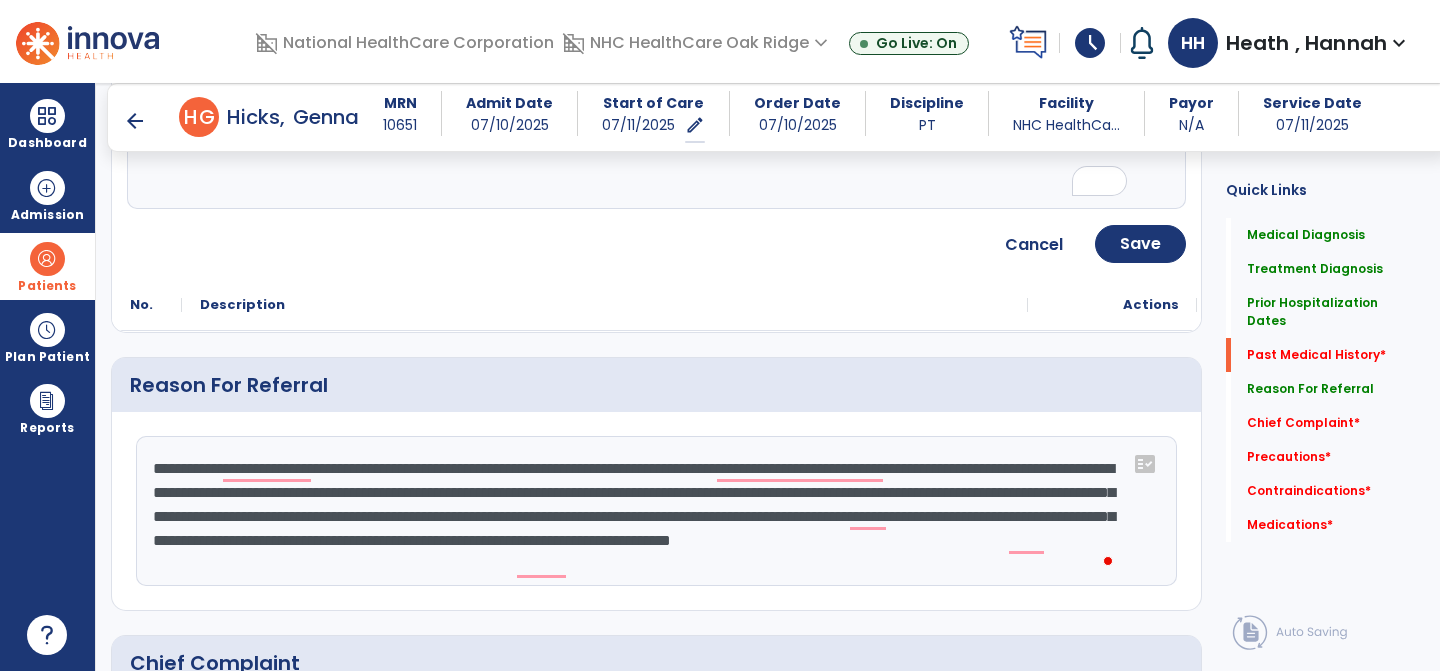 click on "**********" 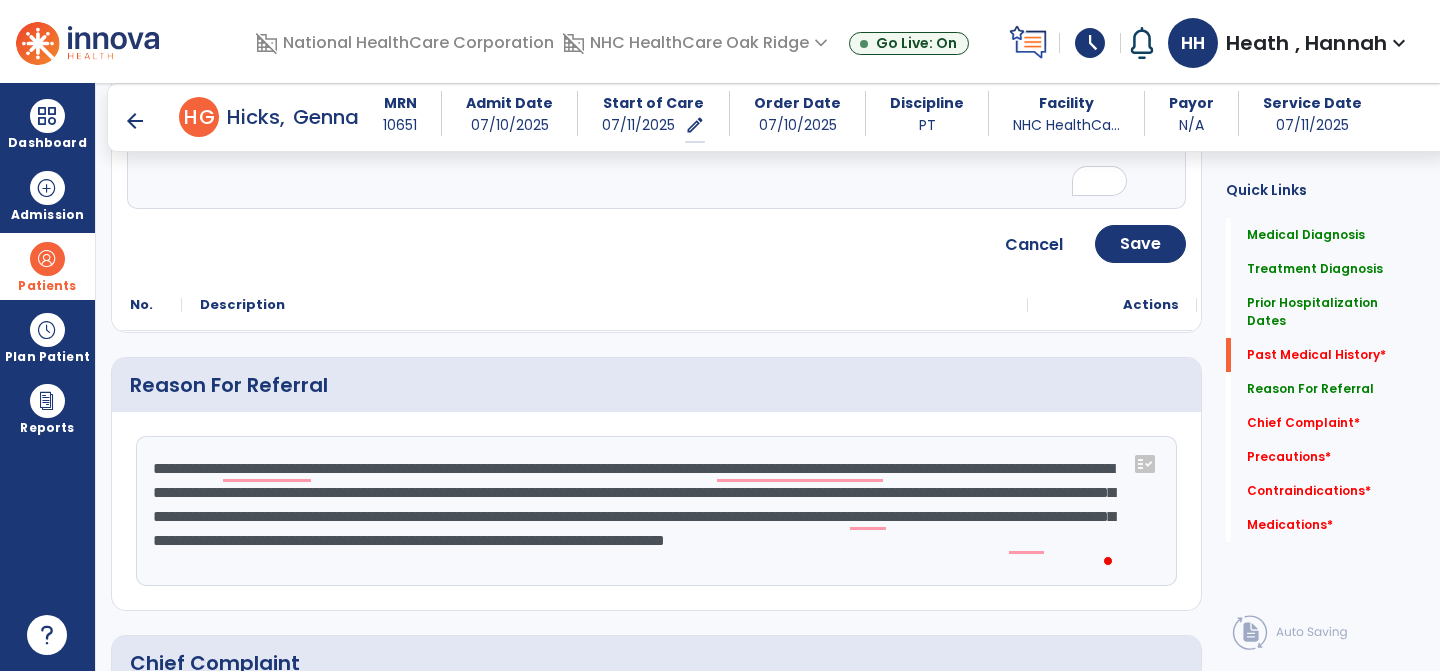 click on "**********" 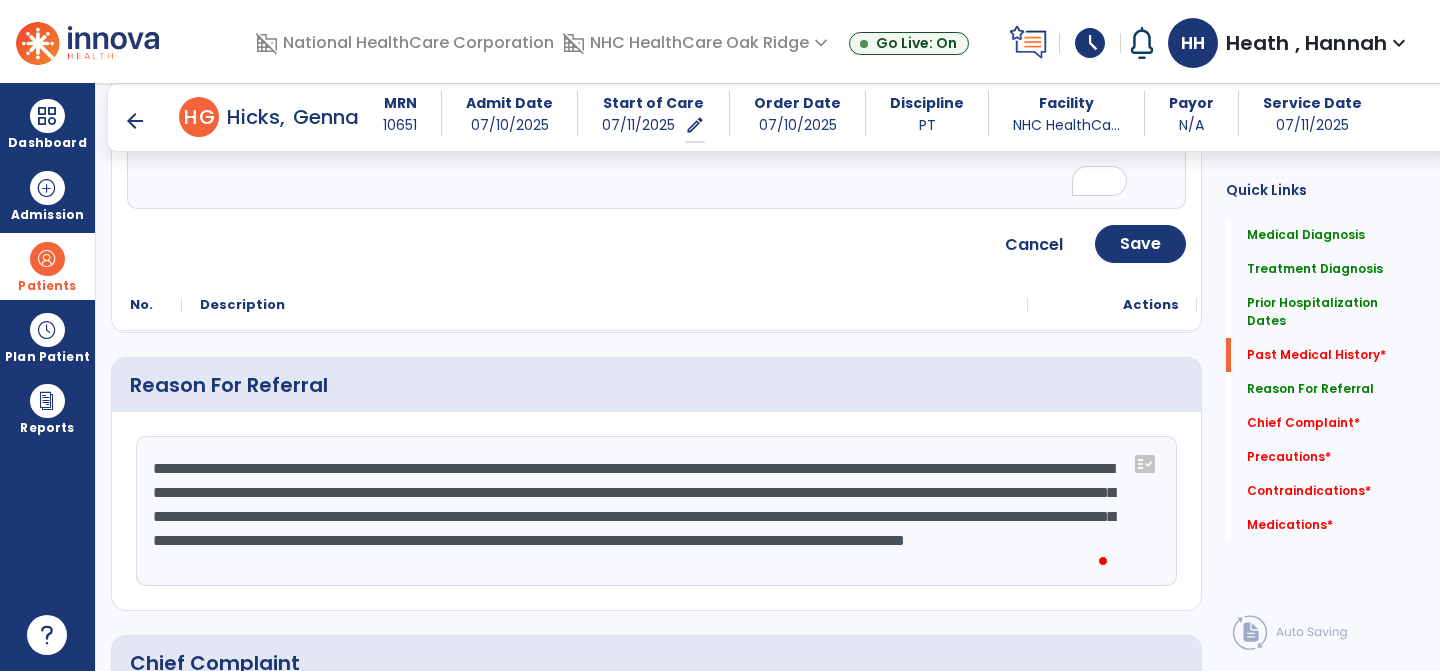scroll, scrollTop: 15, scrollLeft: 0, axis: vertical 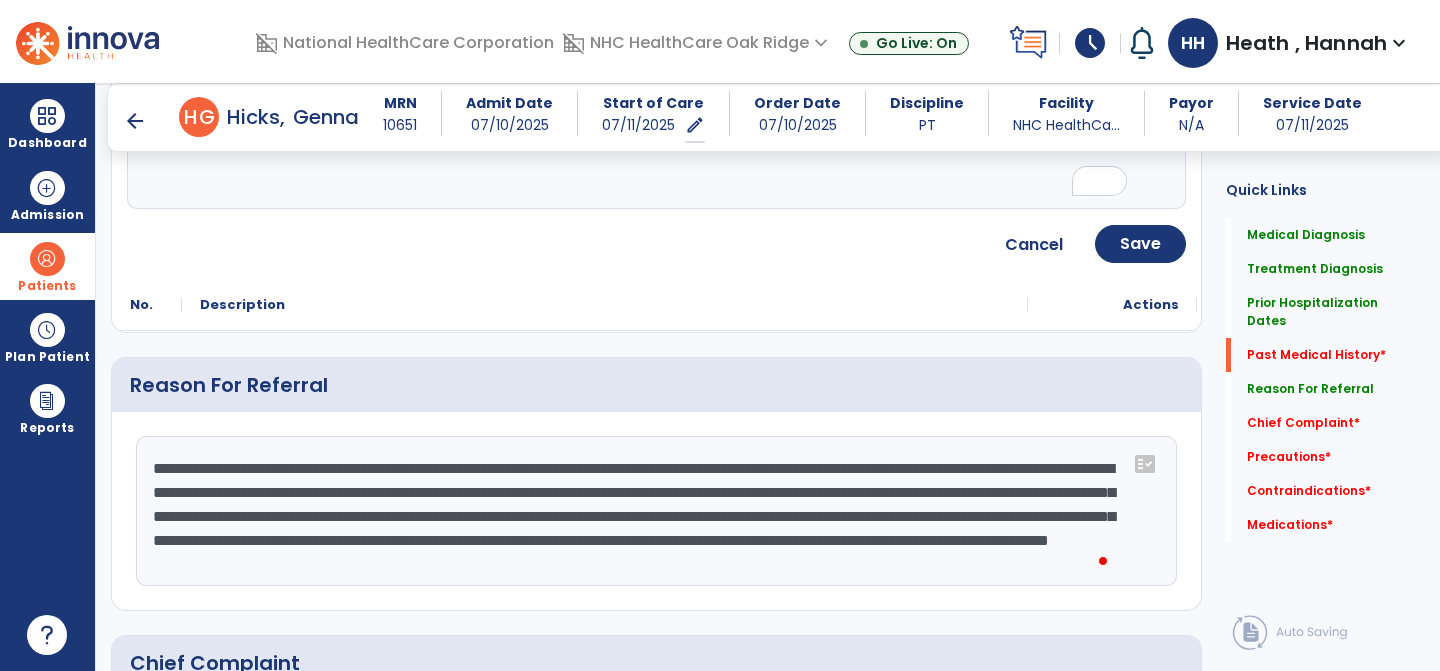 type on "**********" 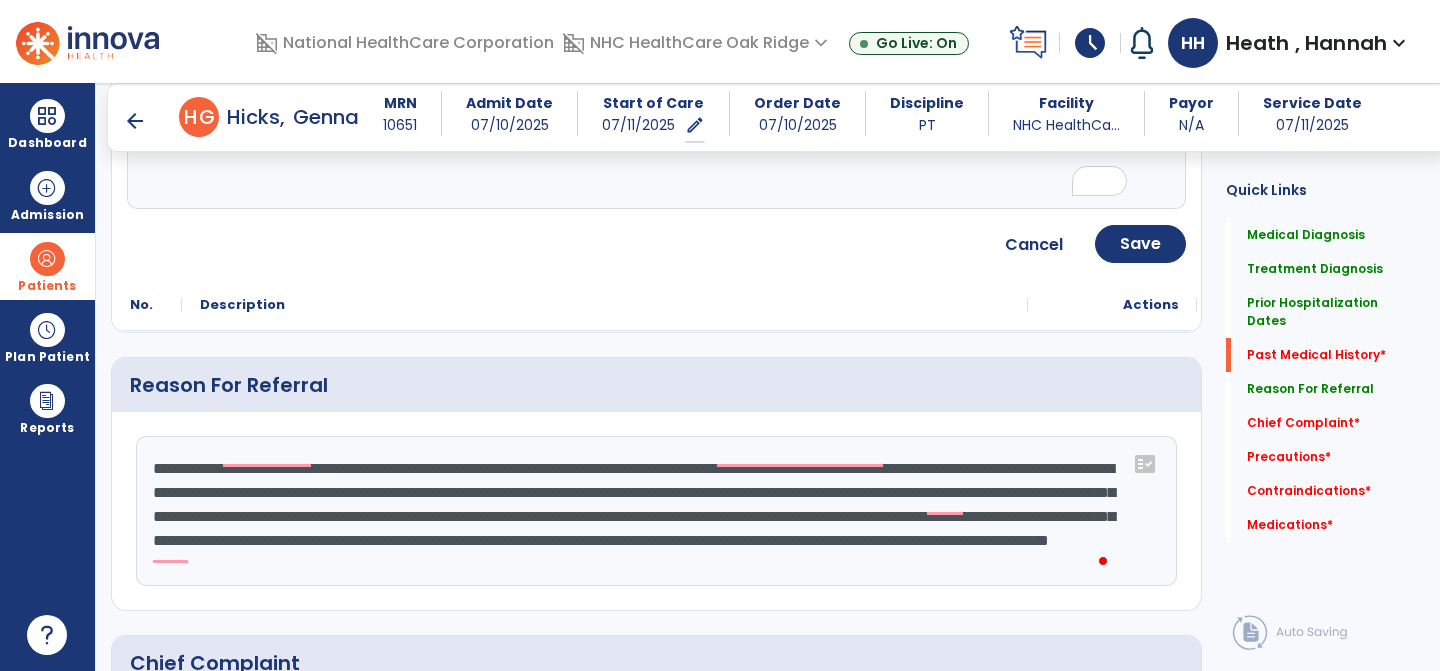 click on "Medical Diagnosis      menu   Add Medical Diagnosis   Delete Medical Diagnosis
Code
Description
Pdpm Clinical Category" 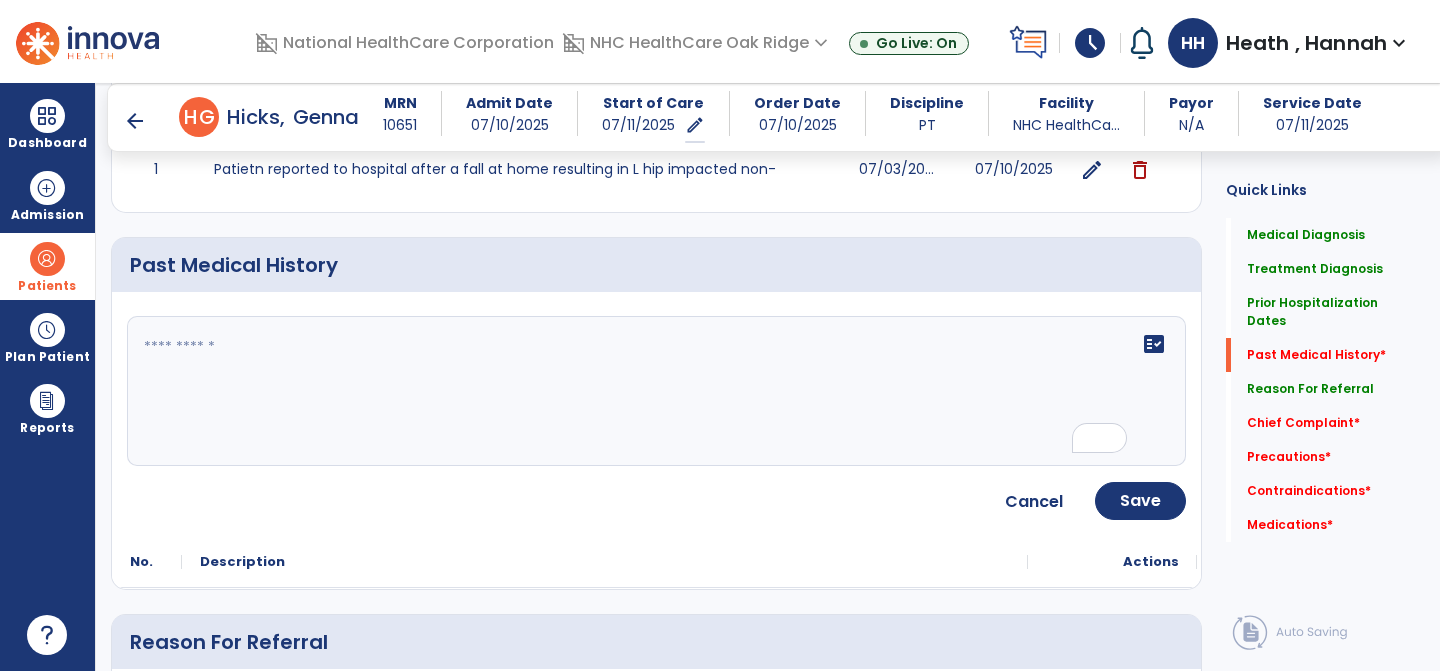 scroll, scrollTop: 723, scrollLeft: 0, axis: vertical 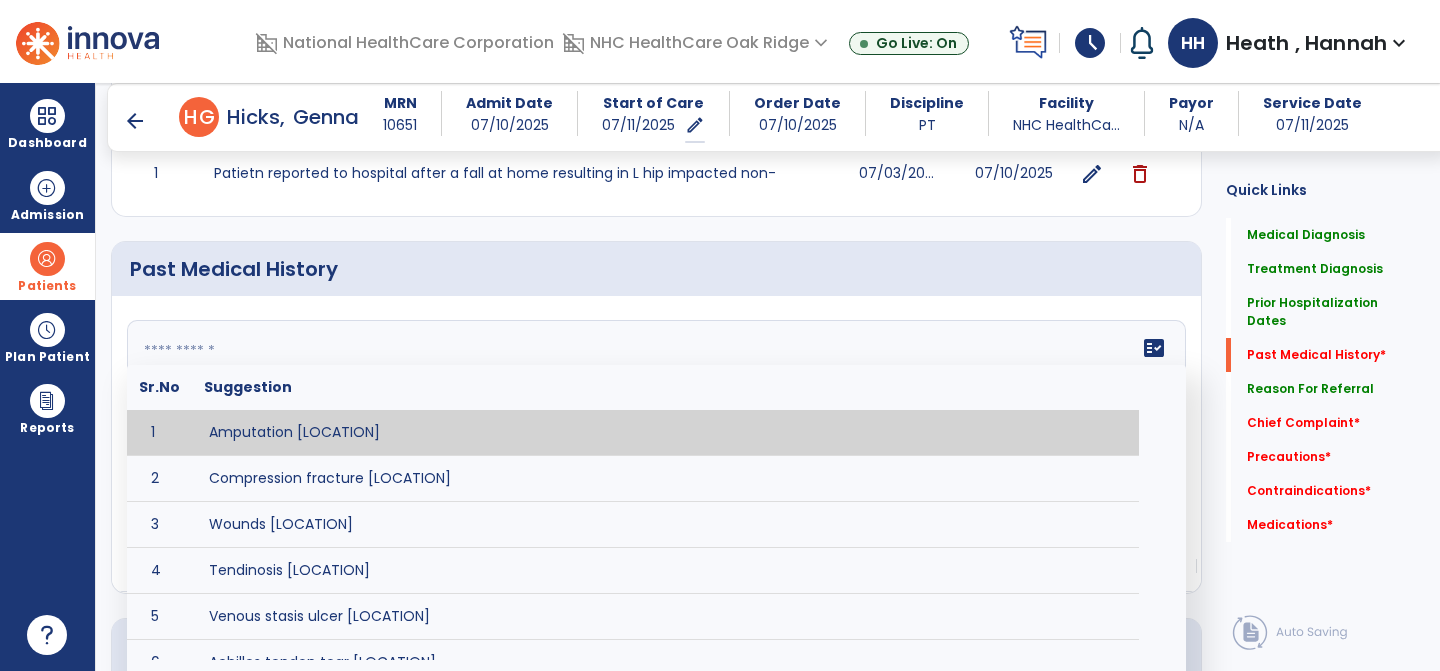 click on "fact_check  Sr.No Suggestion 1 Amputation [LOCATION] 2 Compression fracture [LOCATION] 3 Wounds [LOCATION] 4 Tendinosis [LOCATION] 5 Venous stasis ulcer [LOCATION] 6 Achilles tendon tear [LOCATION] 7 ACL tear surgically repaired [LOCATION] 8 Above knee amputation (AKA) [LOCATION] 9 Below knee amputation (BKE) [LOCATION] 10 Cancer (SITE/TYPE) 11 Surgery (TYPE) 12 AAA (Abdominal Aortic Aneurysm) 13 Achilles tendon tear [LOCATION] 14 Acute Renal Failure 15 AIDS (Acquired Immune Deficiency Syndrome) 16 Alzheimer's Disease 17 Anemia 18 Angina 19 Anxiety 20 ASHD (Arteriosclerotic Heart Disease) 21 Atrial Fibrillation 22 Bipolar Disorder 23 Bowel Obstruction 24 C-Diff 25 Coronary Artery Bypass Graft (CABG) 26 CAD (Coronary Artery Disease) 27 Carpal tunnel syndrome 28 Chronic bronchitis 29 Chronic renal failure 30 Colostomy 31 COPD (Chronic Obstructive Pulmonary Disease) 32 CRPS (Complex Regional Pain Syndrome) 33 CVA (Cerebrovascular Accident) 34 CVI (Chronic Venous Insufficiency) 35 DDD (Degenerative Disc Disease)" 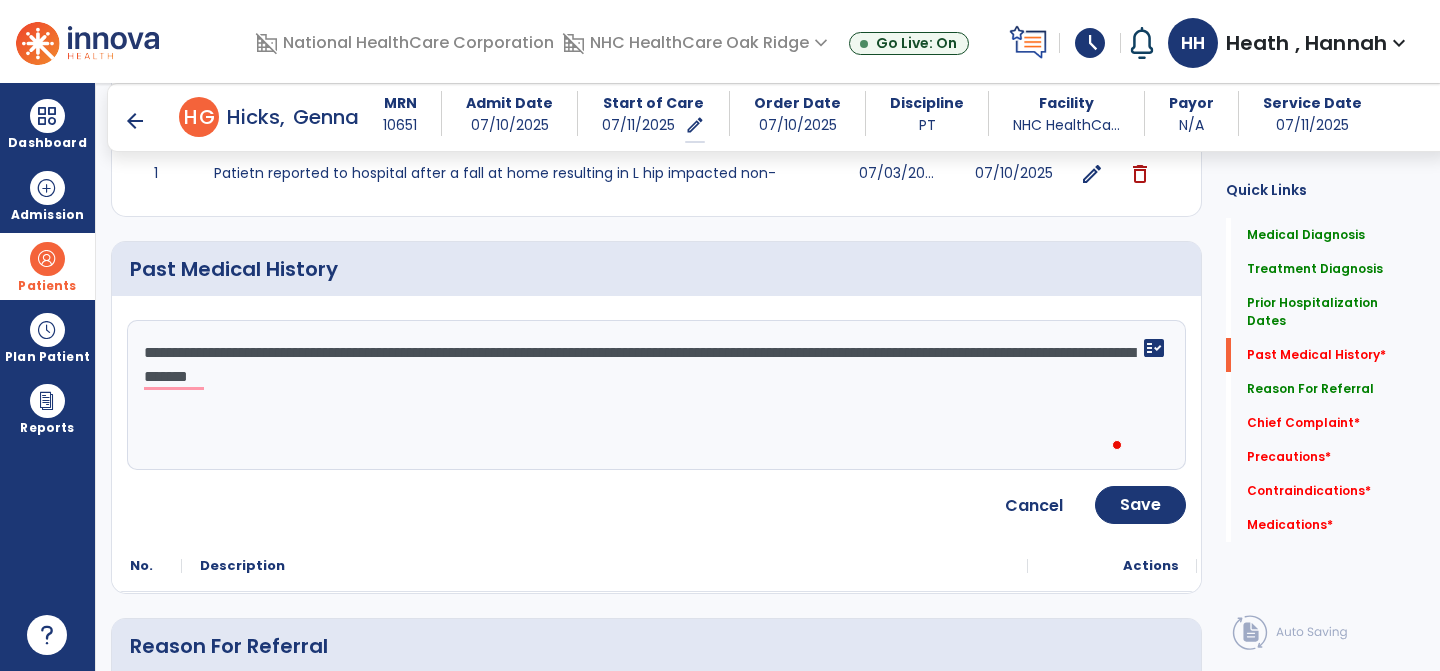type on "**********" 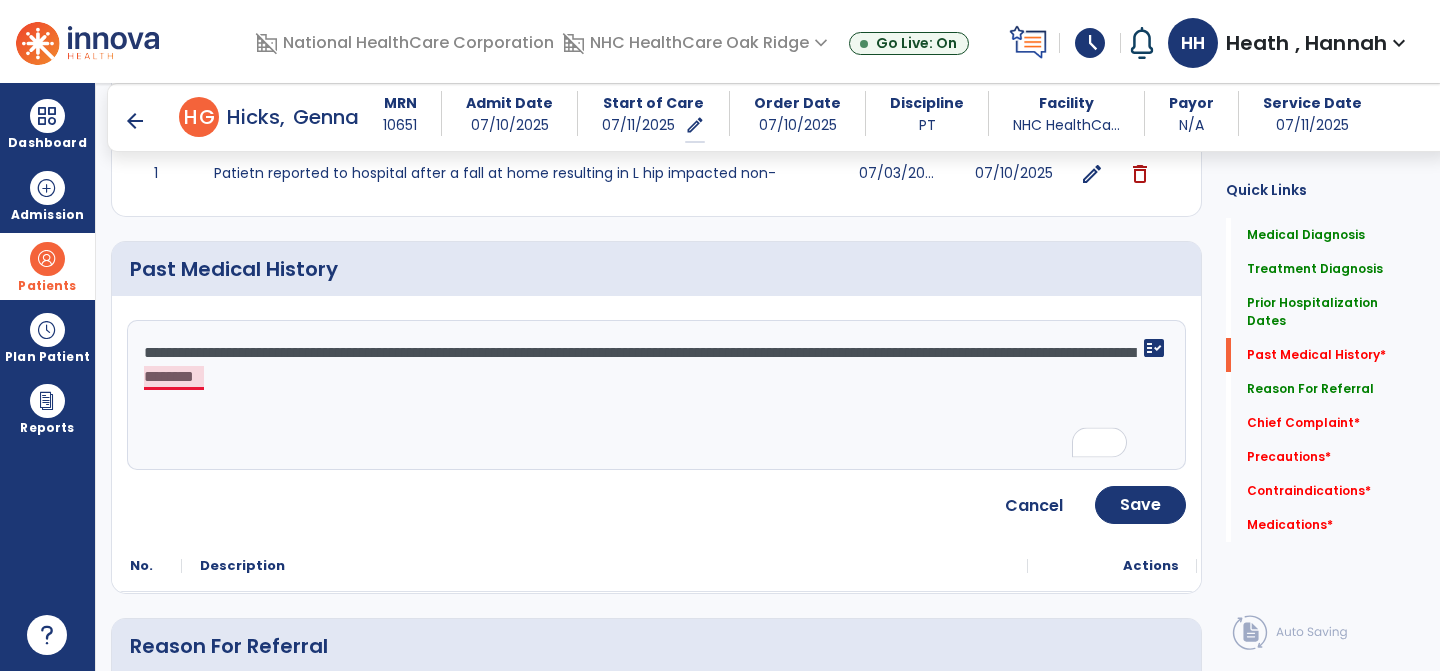 click on "**********" 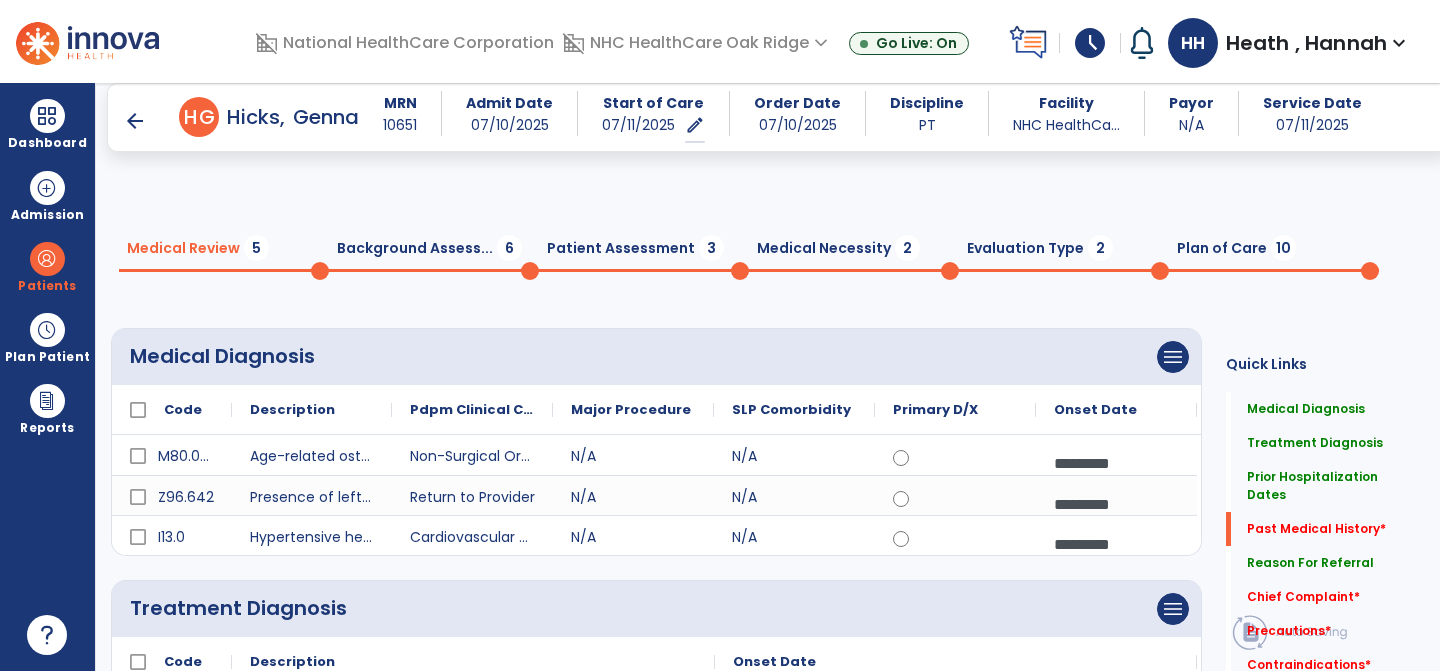 scroll, scrollTop: 0, scrollLeft: 0, axis: both 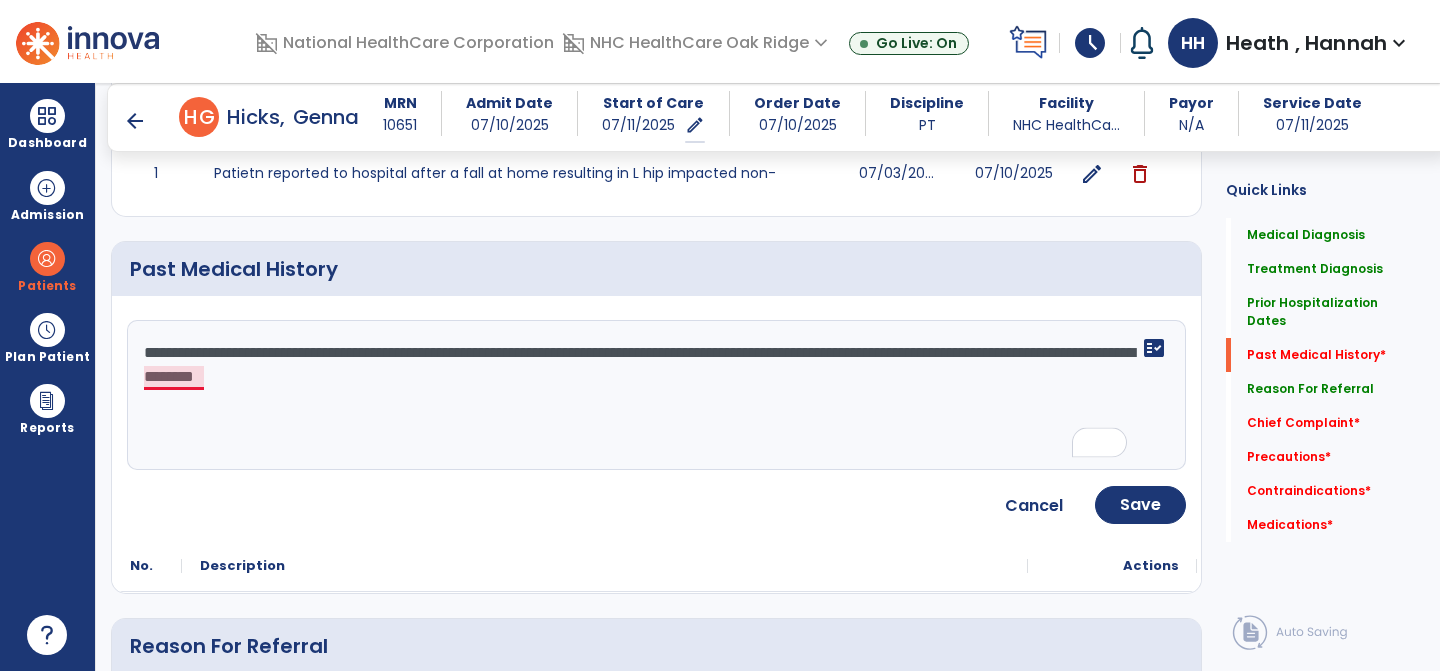click on "**********" 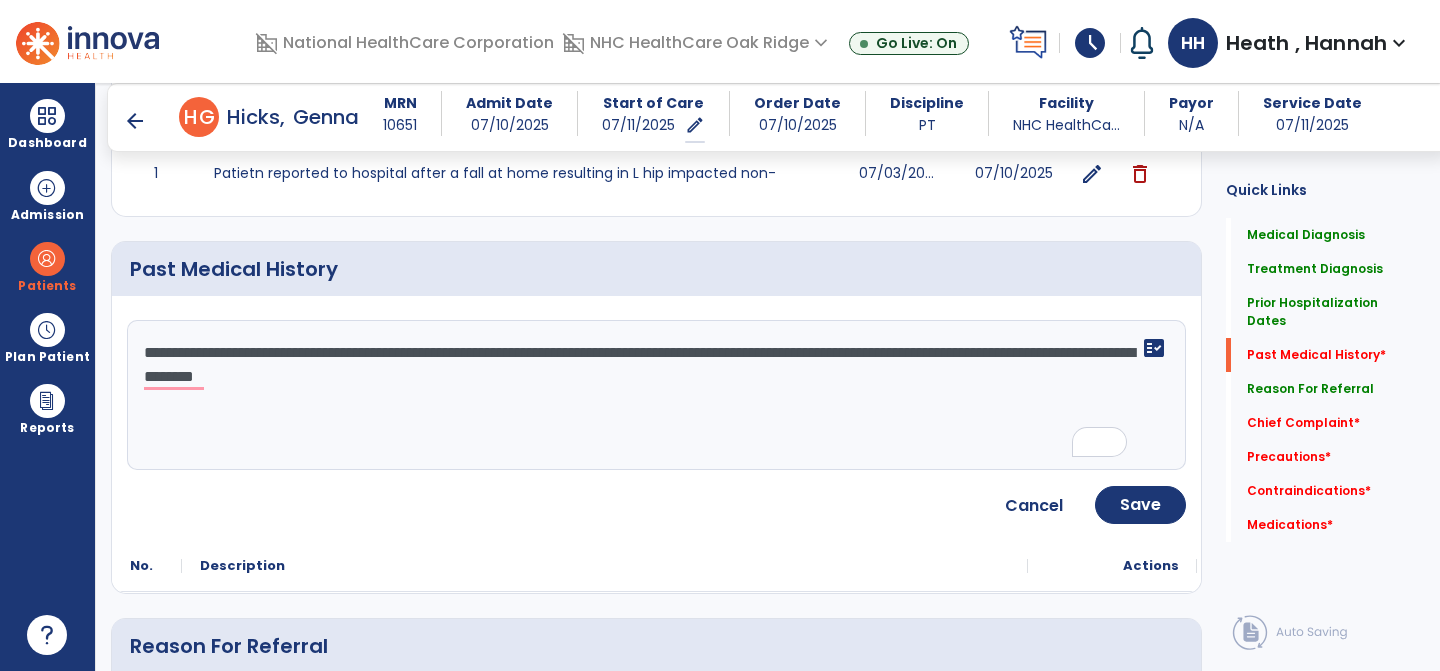 click on "**********" 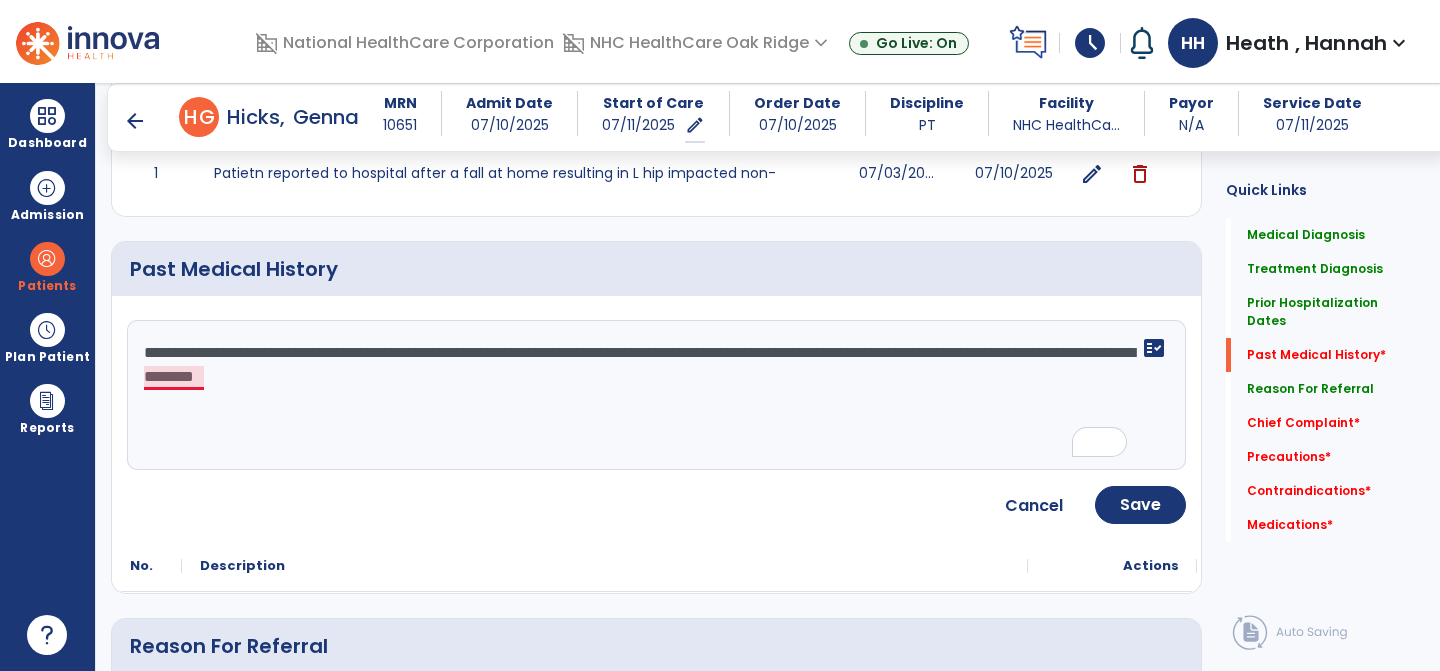 click on "**********" 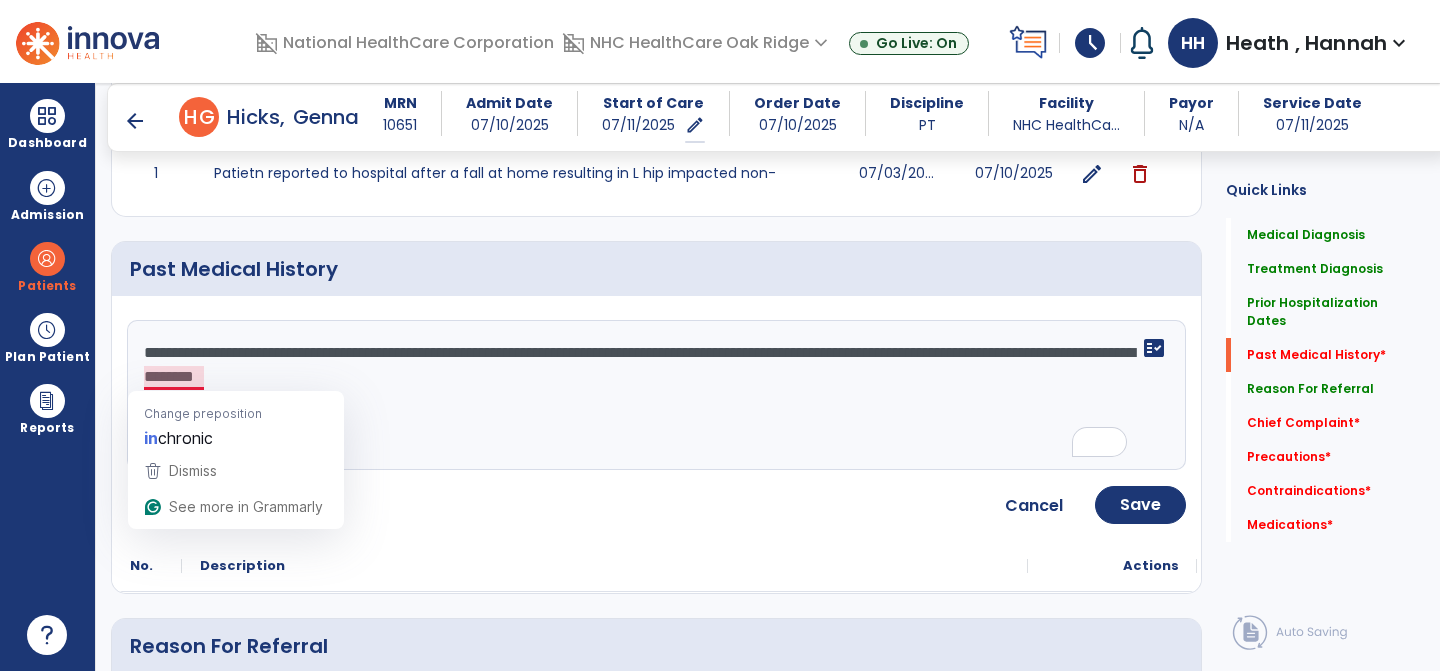 click on "**********" 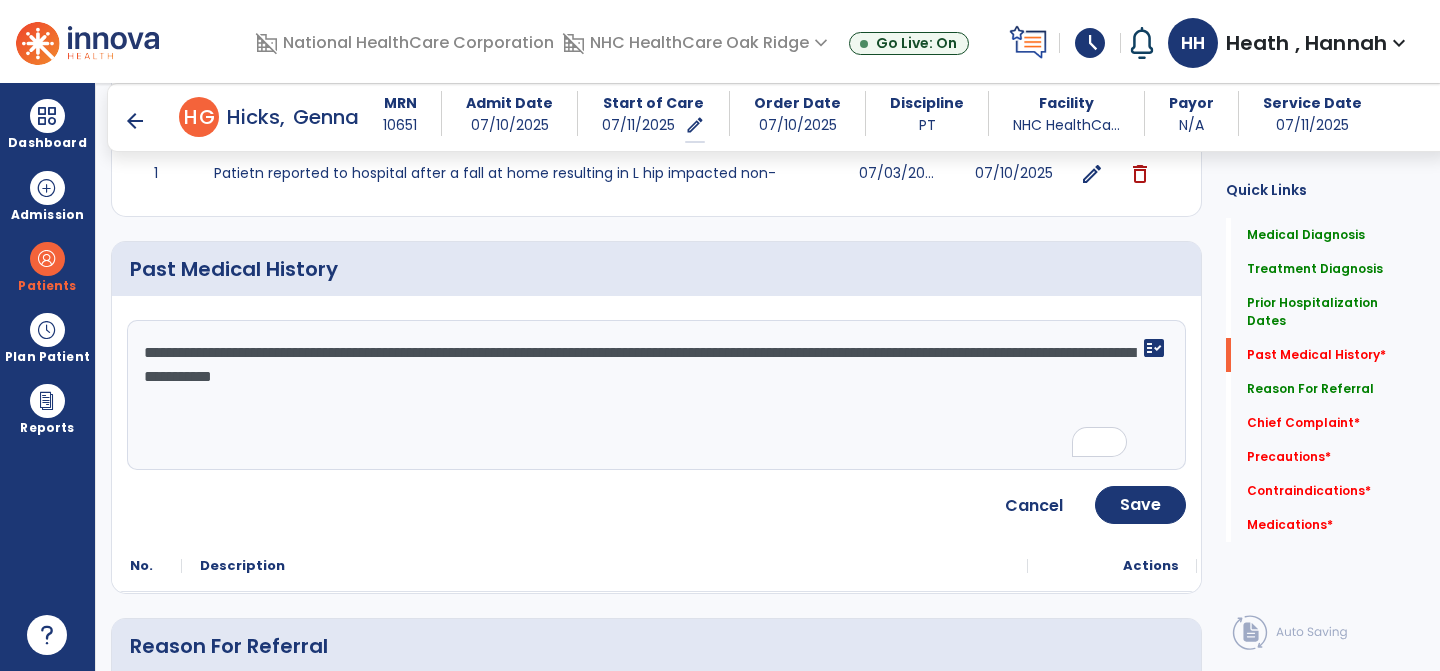 click on "**********" 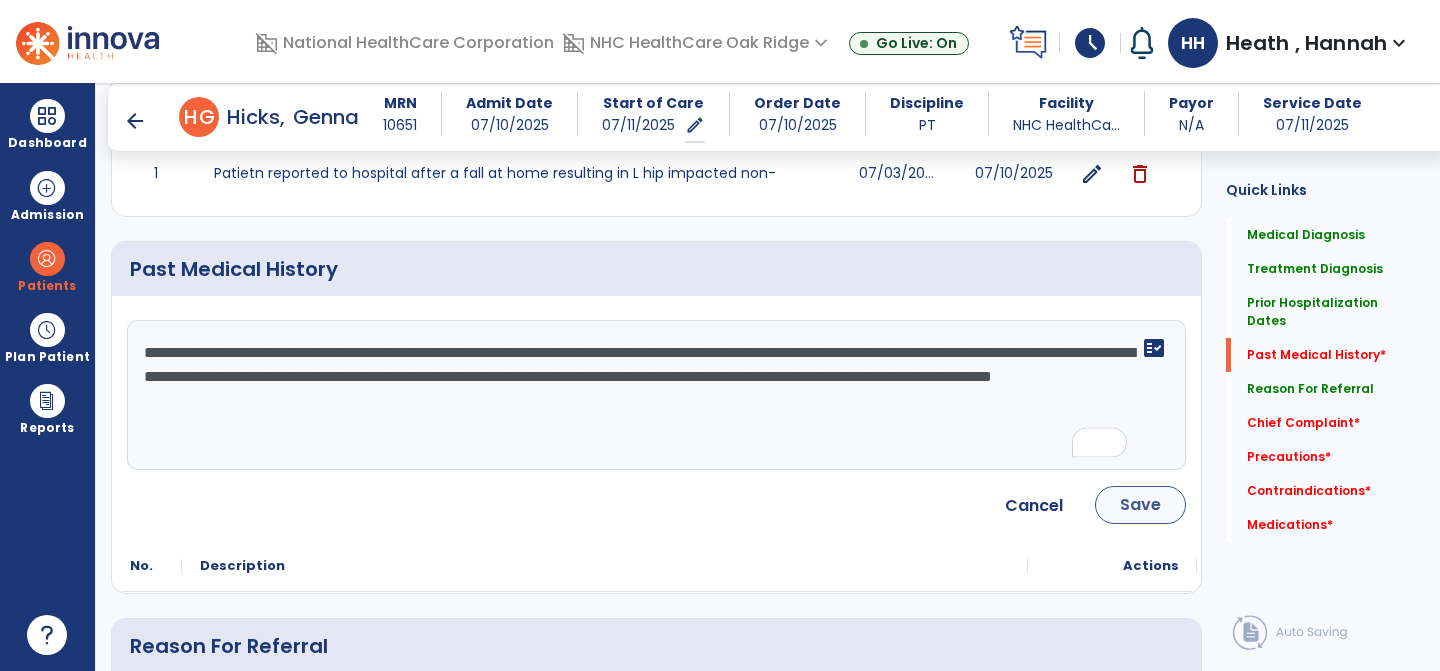 type on "**********" 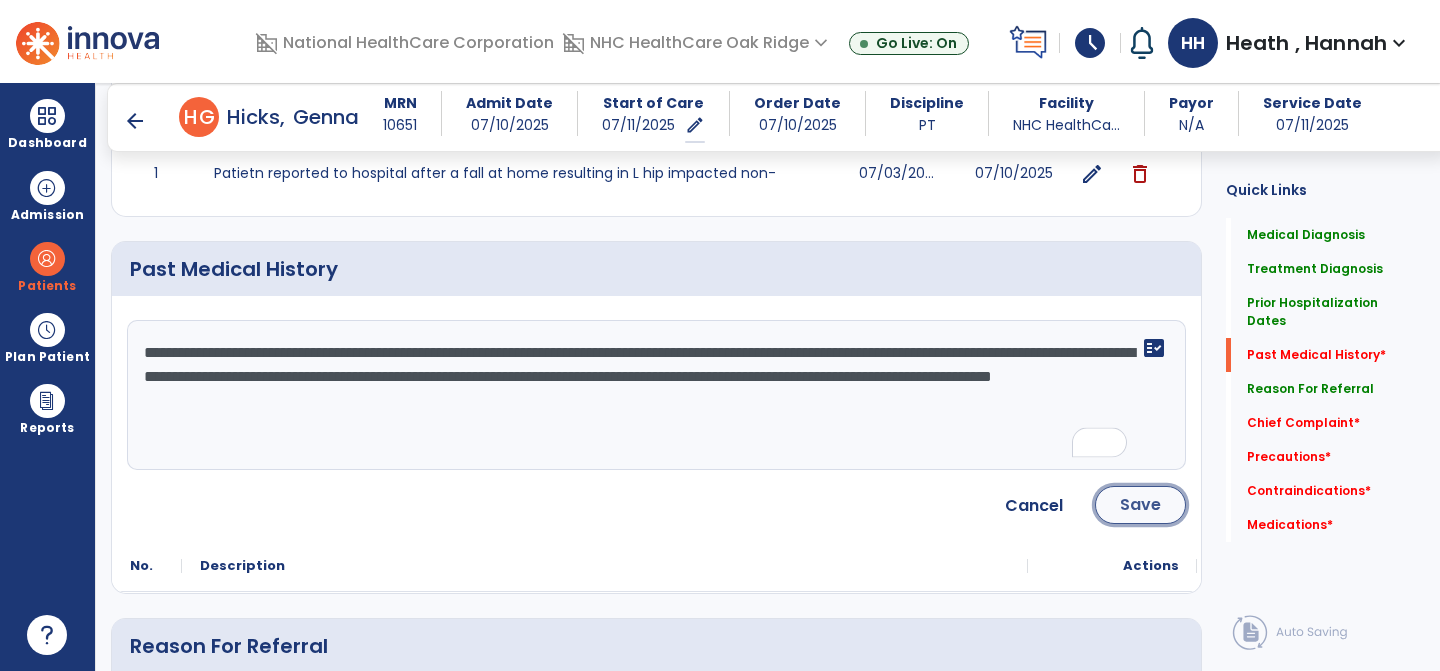click on "Save" 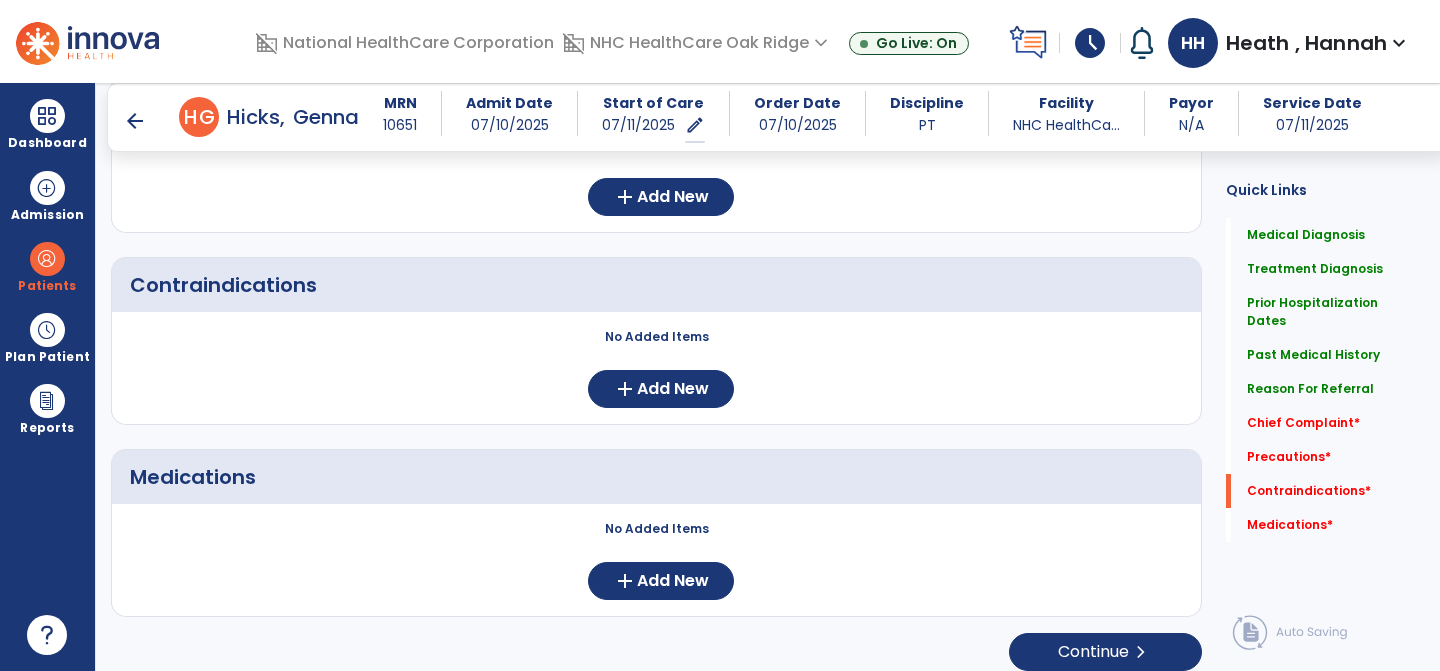 scroll, scrollTop: 1739, scrollLeft: 0, axis: vertical 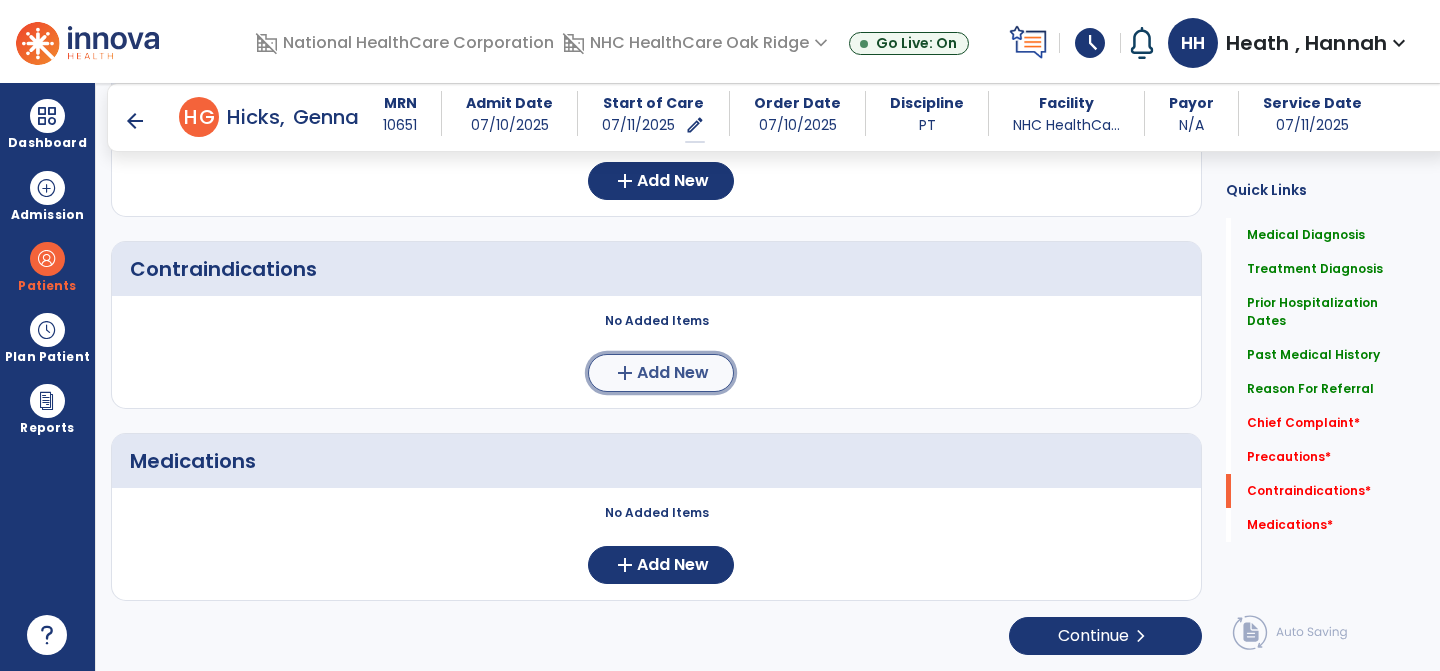 click on "Add New" 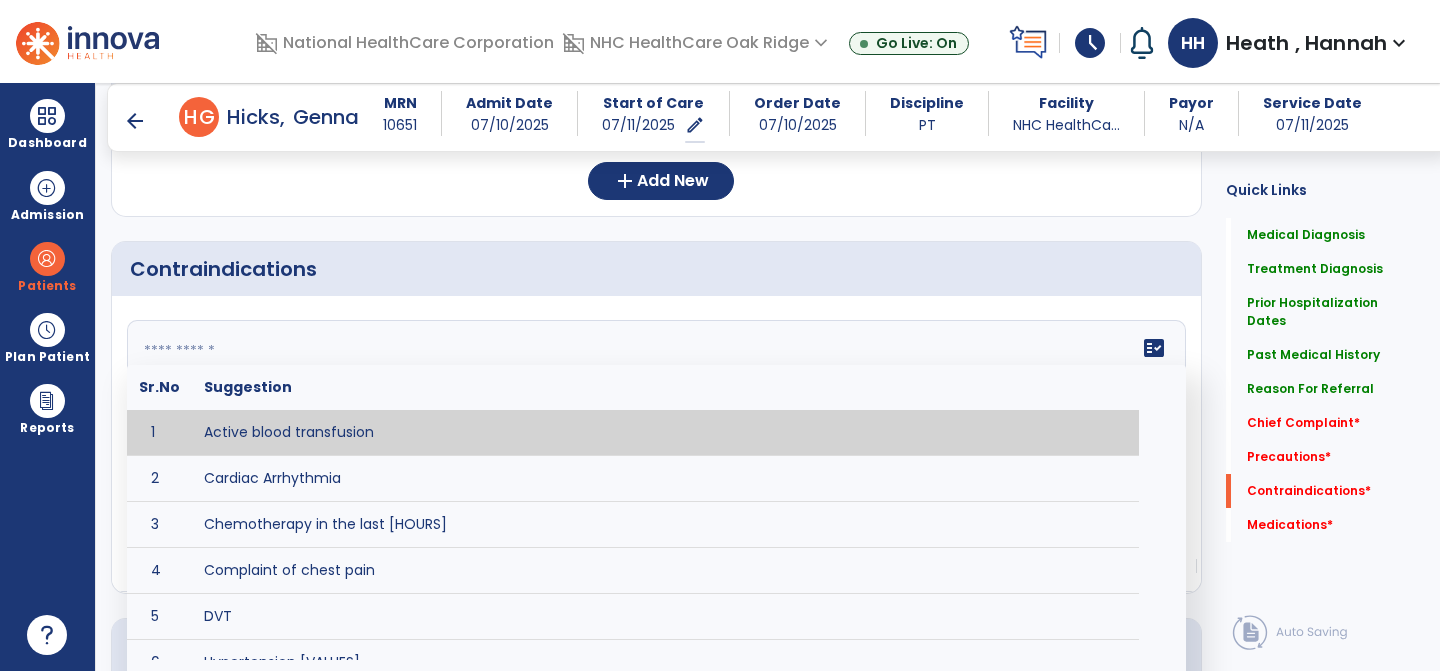 click 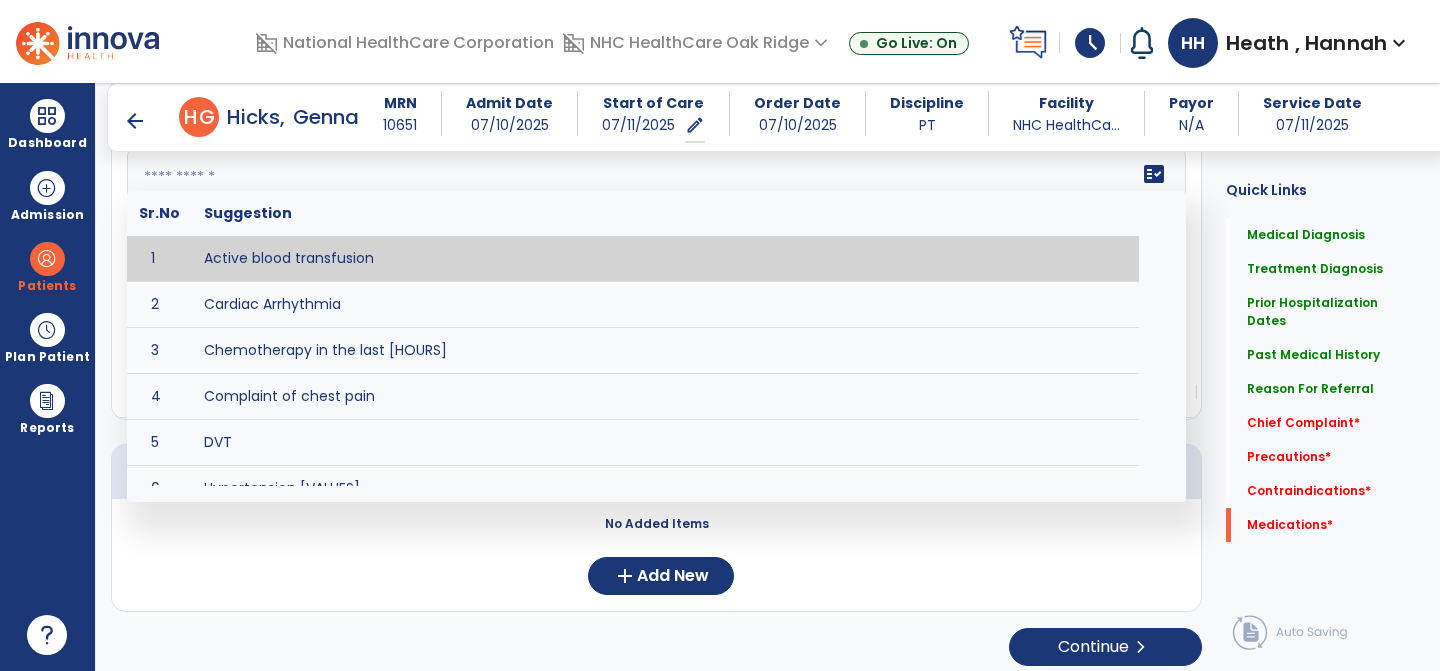 scroll, scrollTop: 1923, scrollLeft: 0, axis: vertical 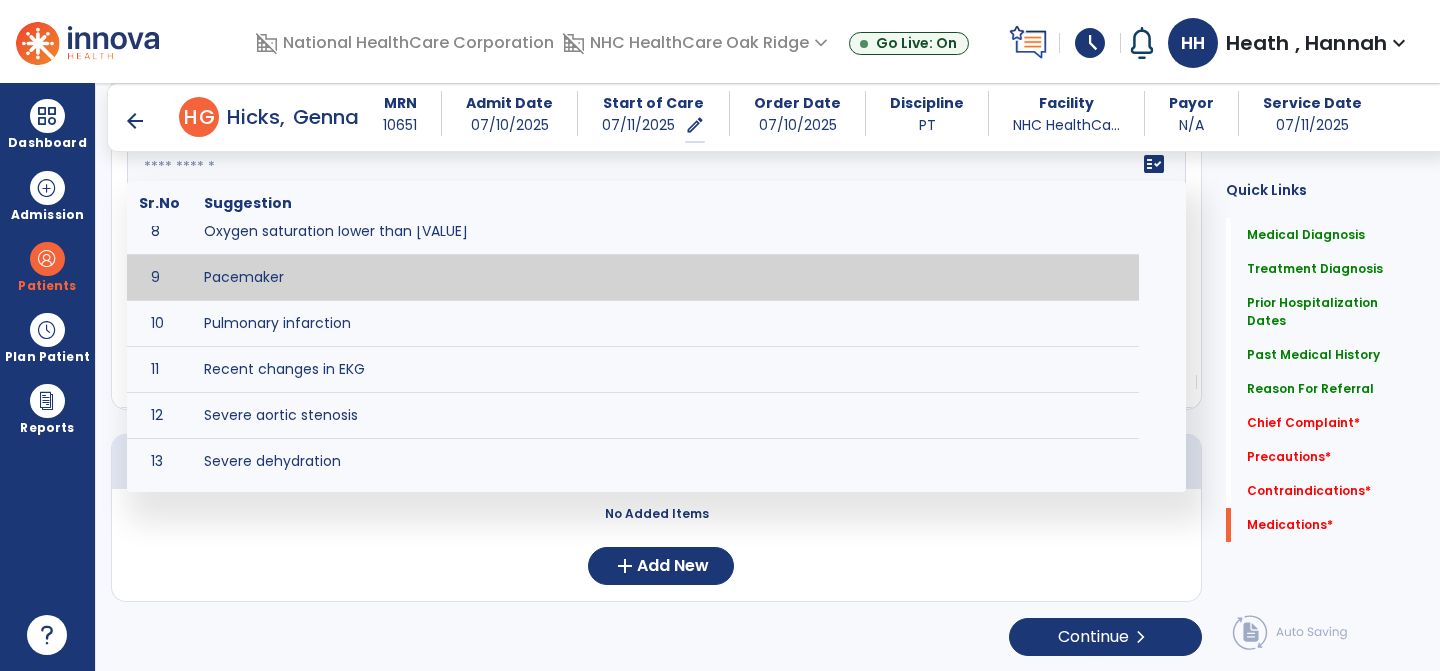 type on "*********" 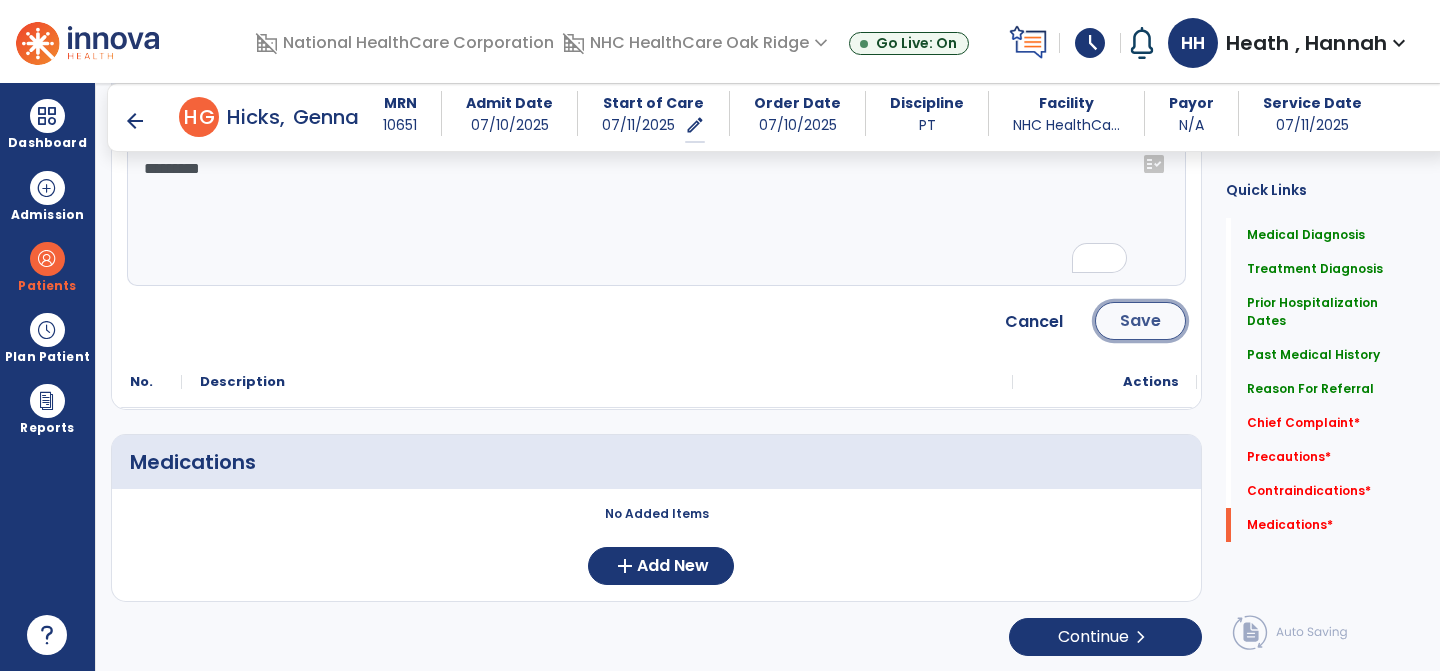 click on "Save" 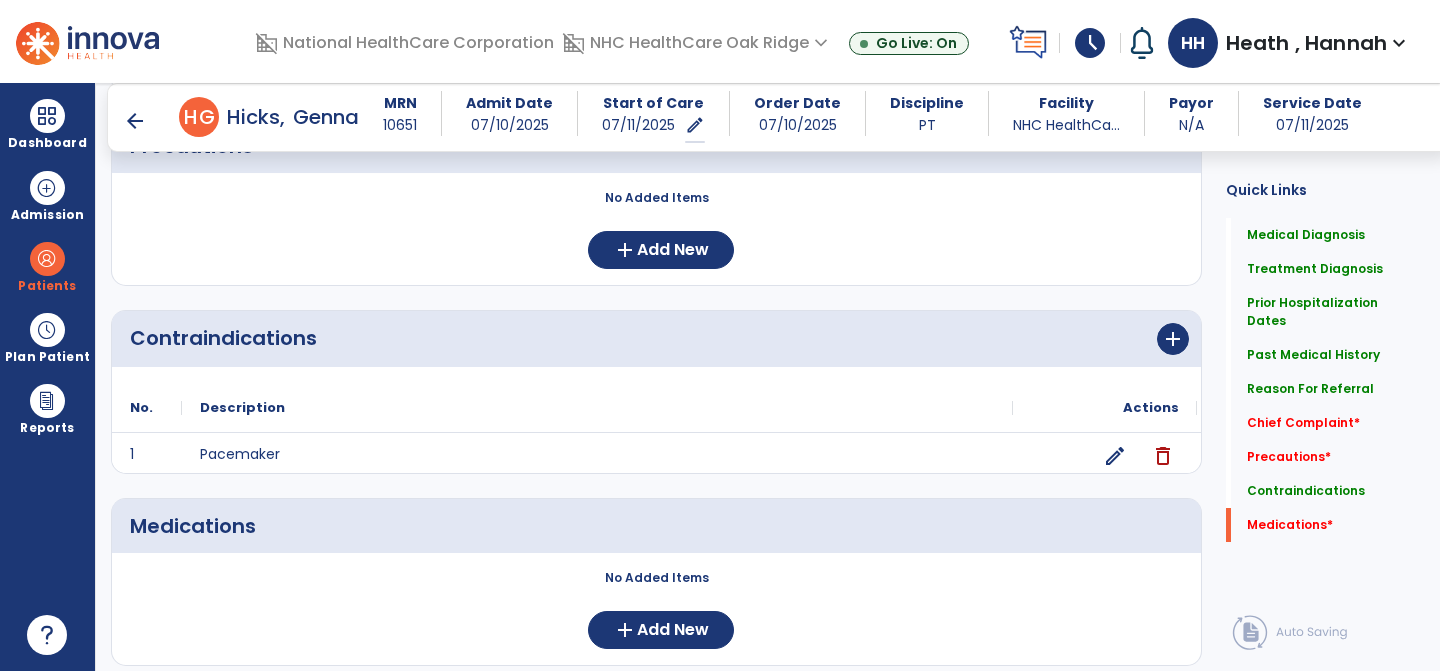 scroll, scrollTop: 1684, scrollLeft: 0, axis: vertical 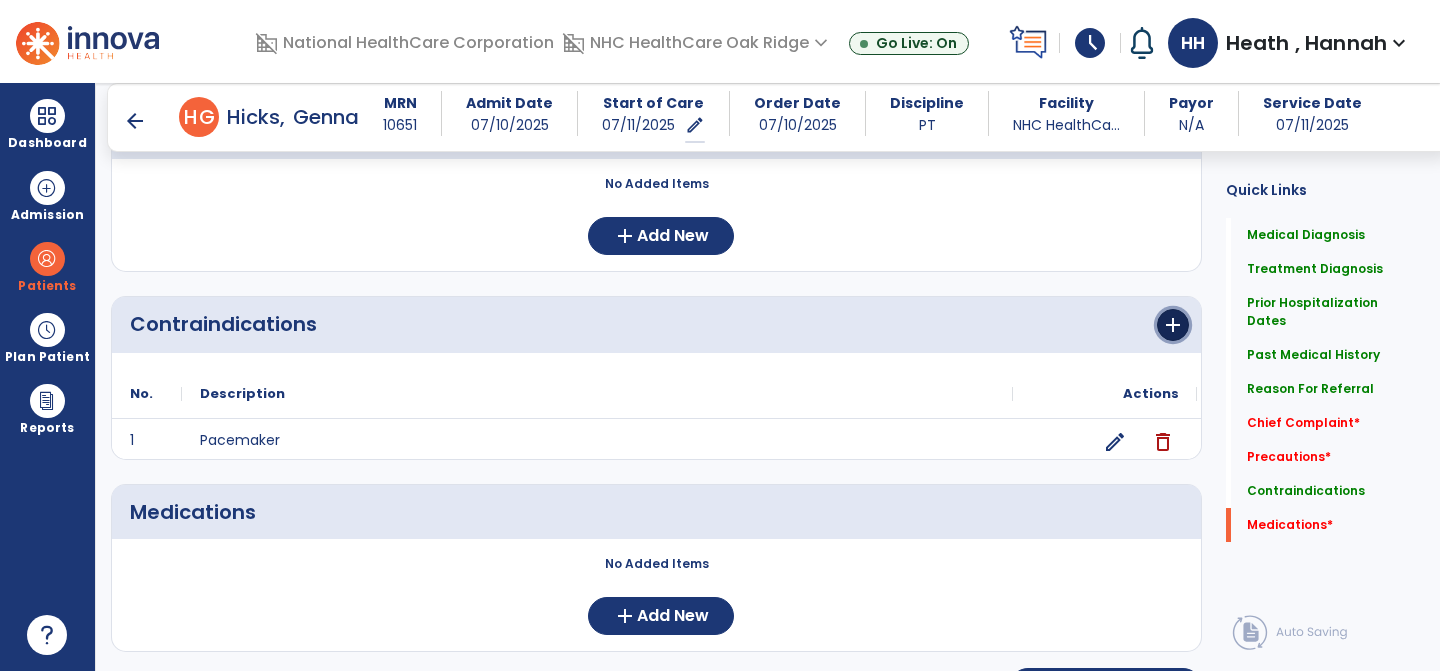 click on "add" 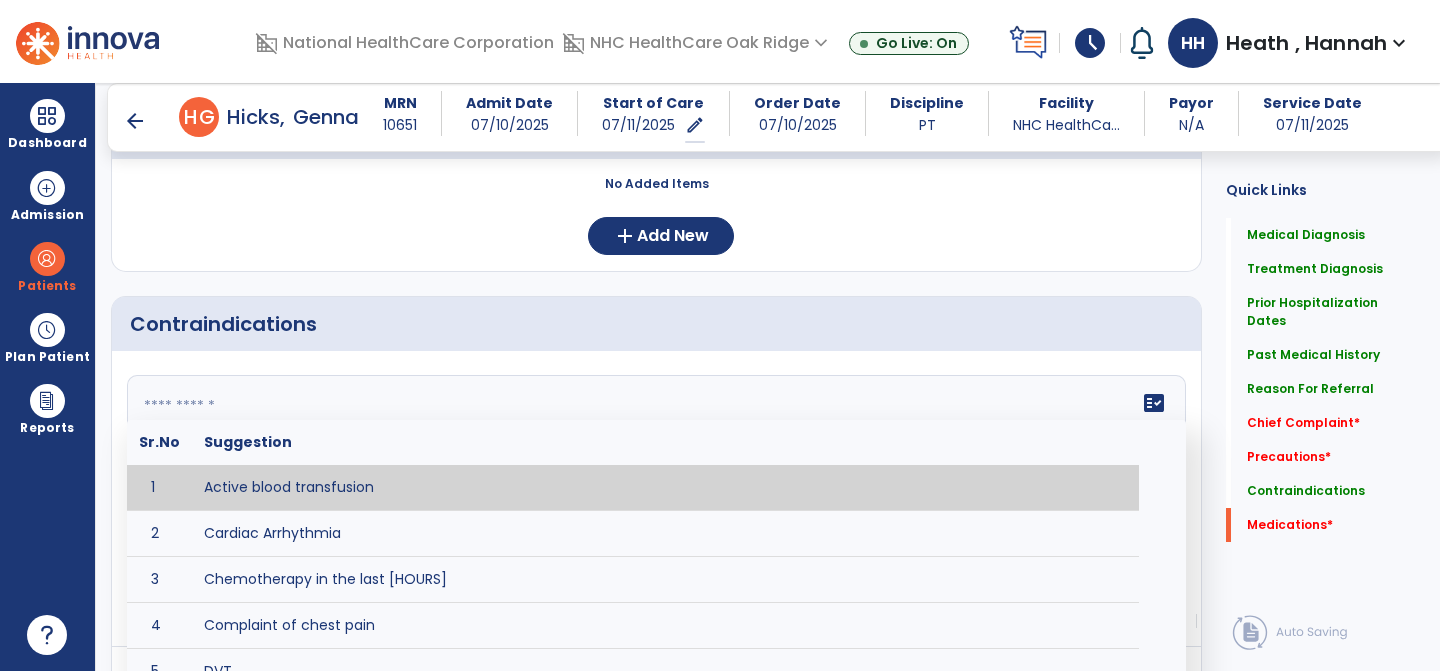 click on "fact_check  Sr.No Suggestion 1 Active blood transfusion 2 Cardiac Arrhythmia 3 Chemotherapy in the last [HOURS] 4 Complaint of chest pain 5 DVT 6 Hypertension [VALUES] 7 Inflammation or infection in the heart. 8 Oxygen saturation lower than [VALUE] 9 Pacemaker 10 Pulmonary infarction 11 Recent changes in EKG 12 Severe aortic stenosis 13 Severe dehydration 14 Severe diaphoresis 15 Severe orthostatic hypotension 16 Severe shortness of breath/dyspnea 17 Significantly elevated potassium levels 18 Significantly low potassium levels 19 Suspected or known dissecting aneurysm 20 Systemic infection 21 Uncontrolled diabetes with blood sugar levels greater than [VALUE] or less than [Value]  22 Unstable angina 23 Untreated blood clots" 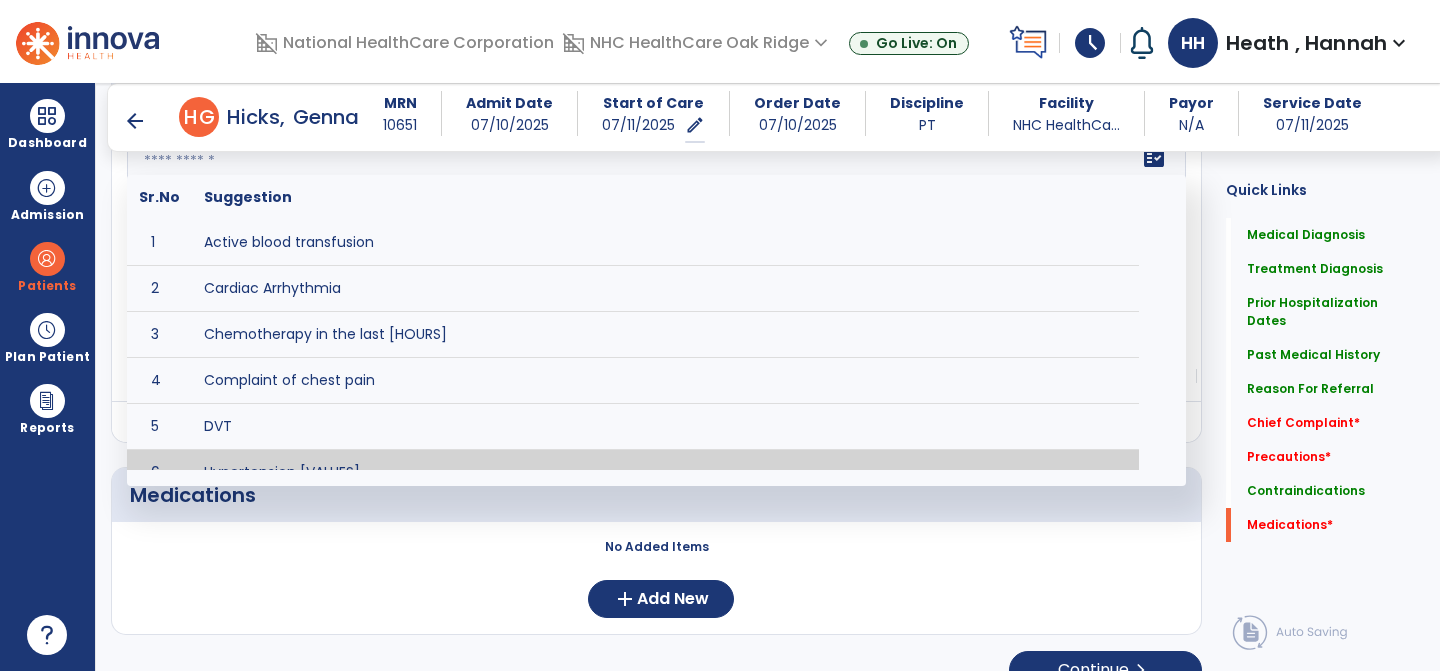 scroll, scrollTop: 1945, scrollLeft: 0, axis: vertical 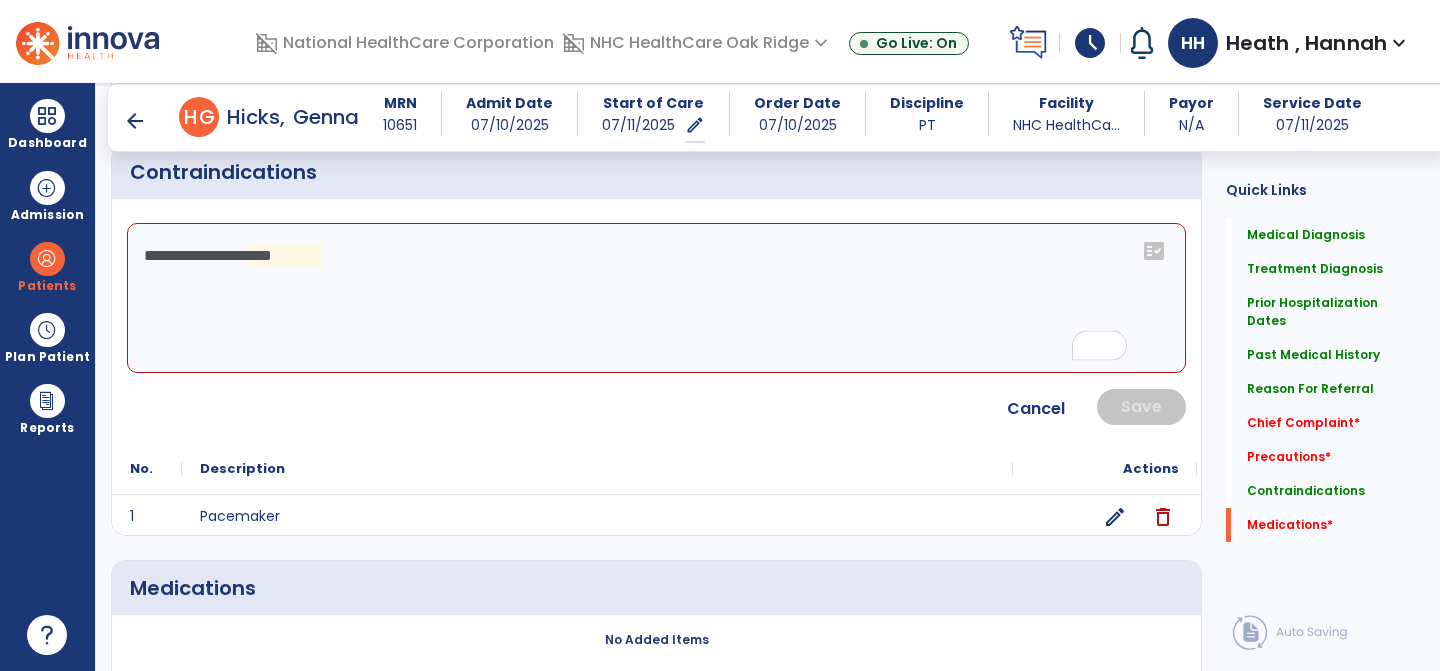 click on "**********" 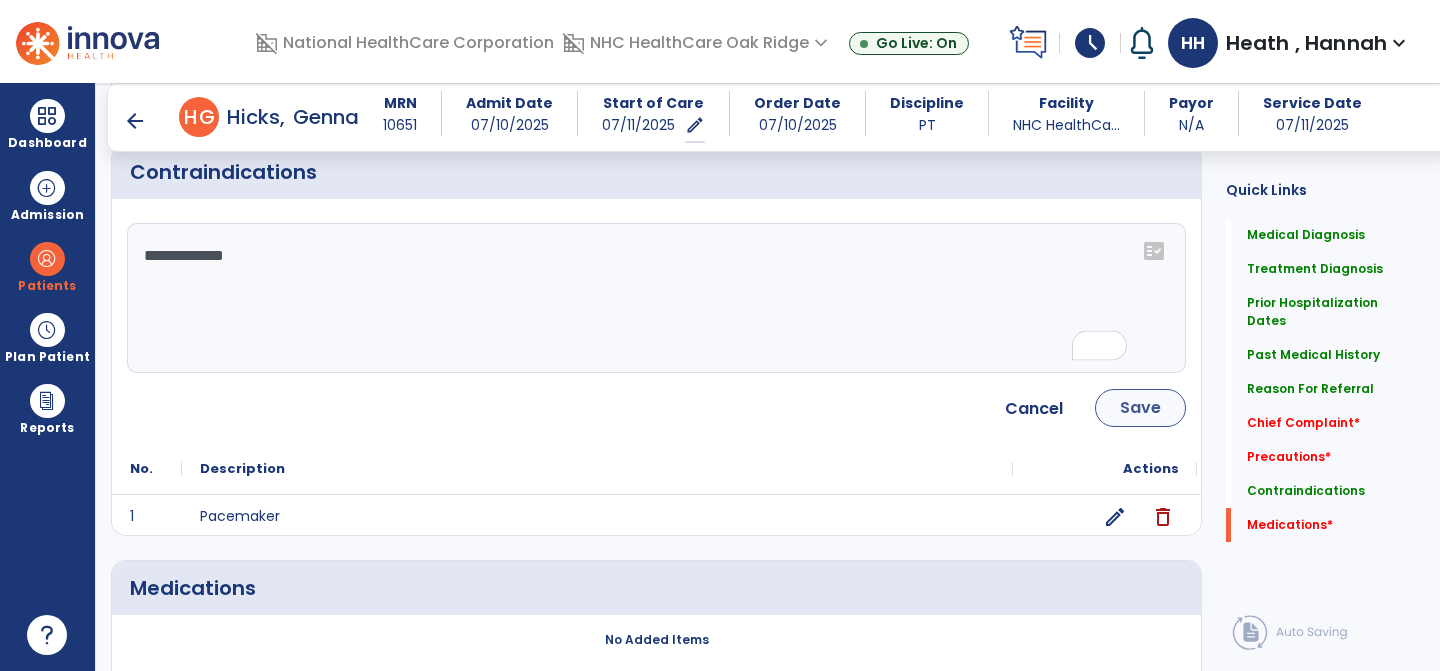 type on "**********" 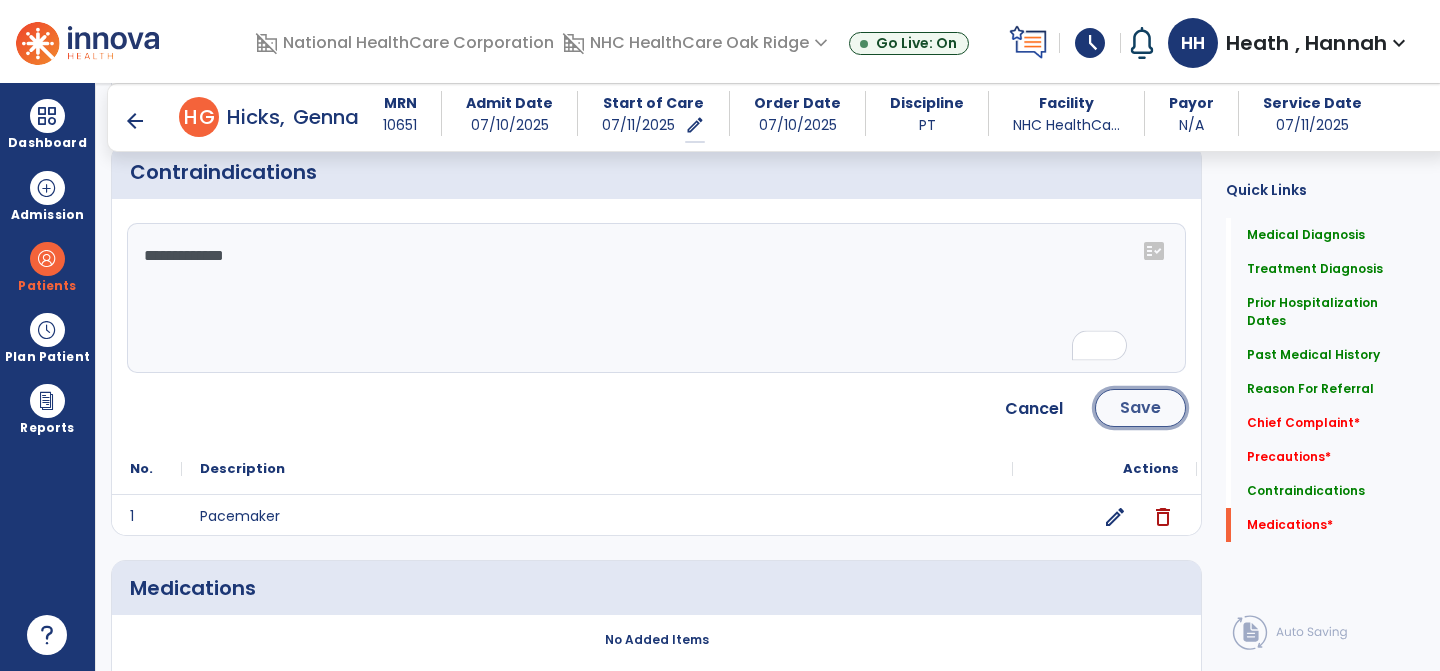 click on "Save" 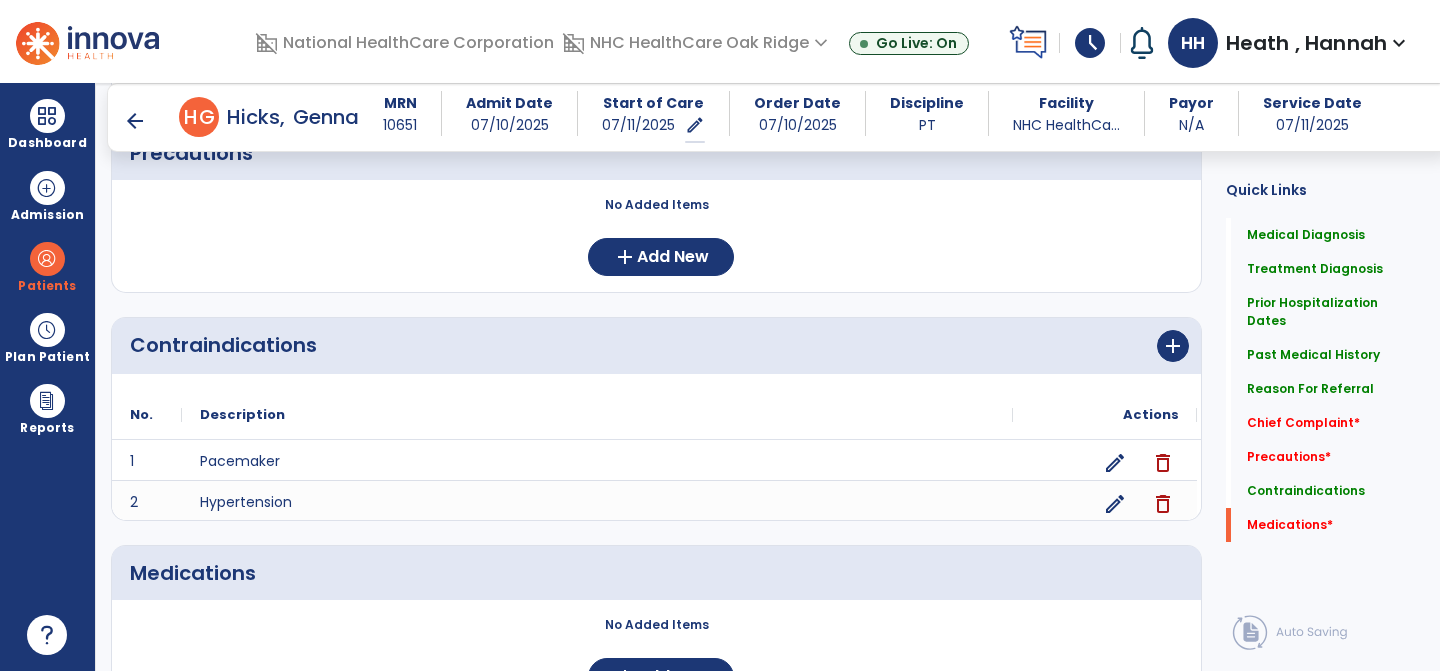 scroll, scrollTop: 1775, scrollLeft: 0, axis: vertical 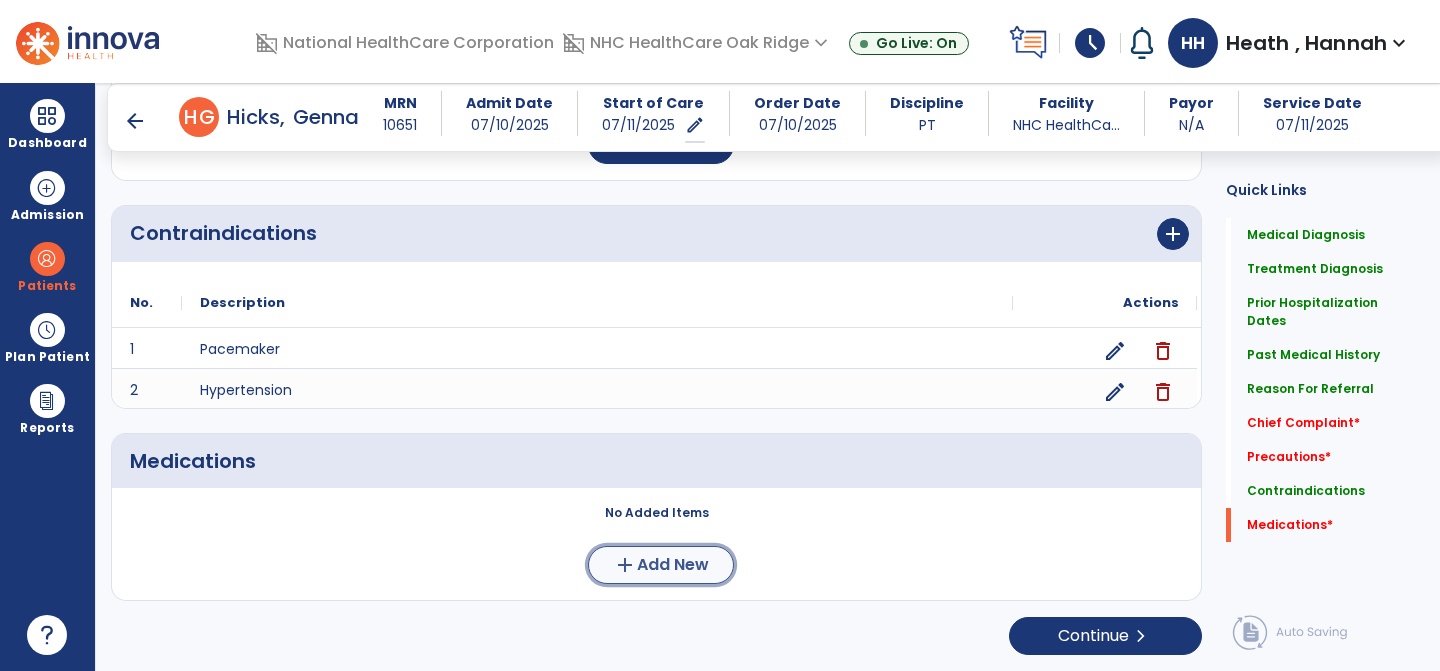 click on "add  Add New" 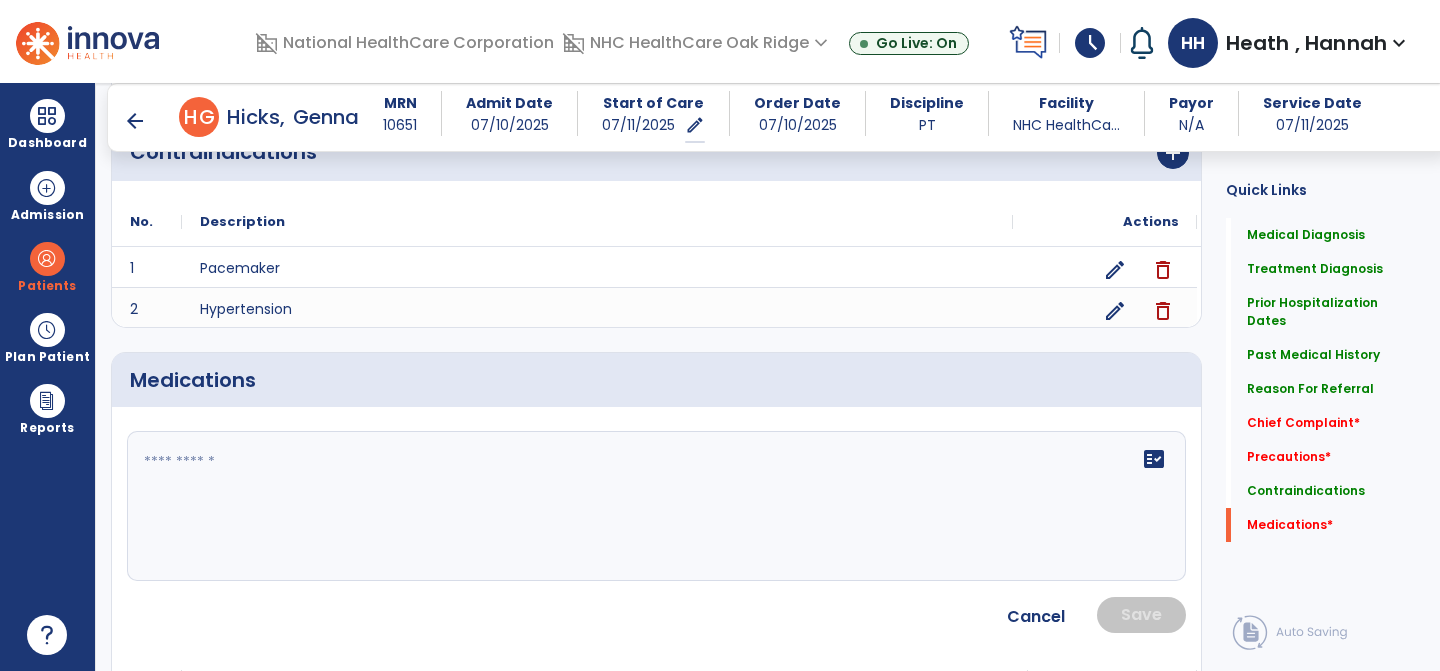 scroll, scrollTop: 1918, scrollLeft: 0, axis: vertical 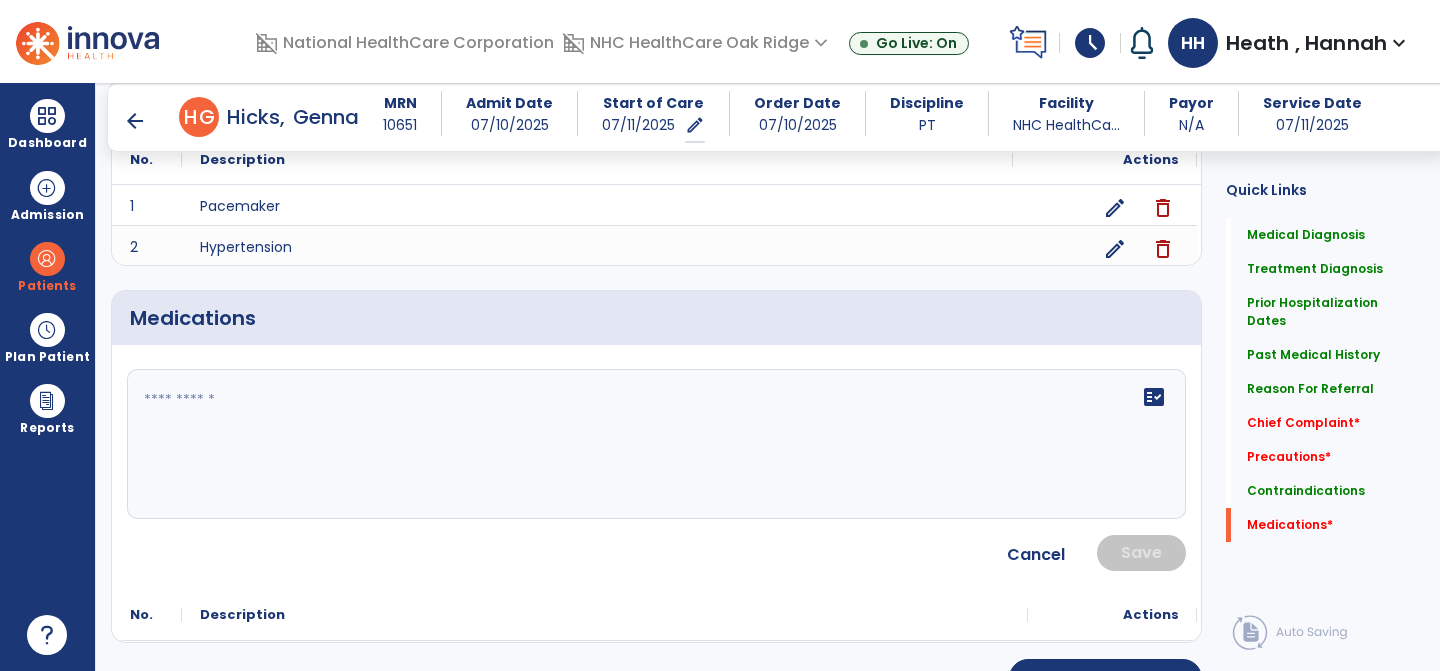 click on "fact_check" 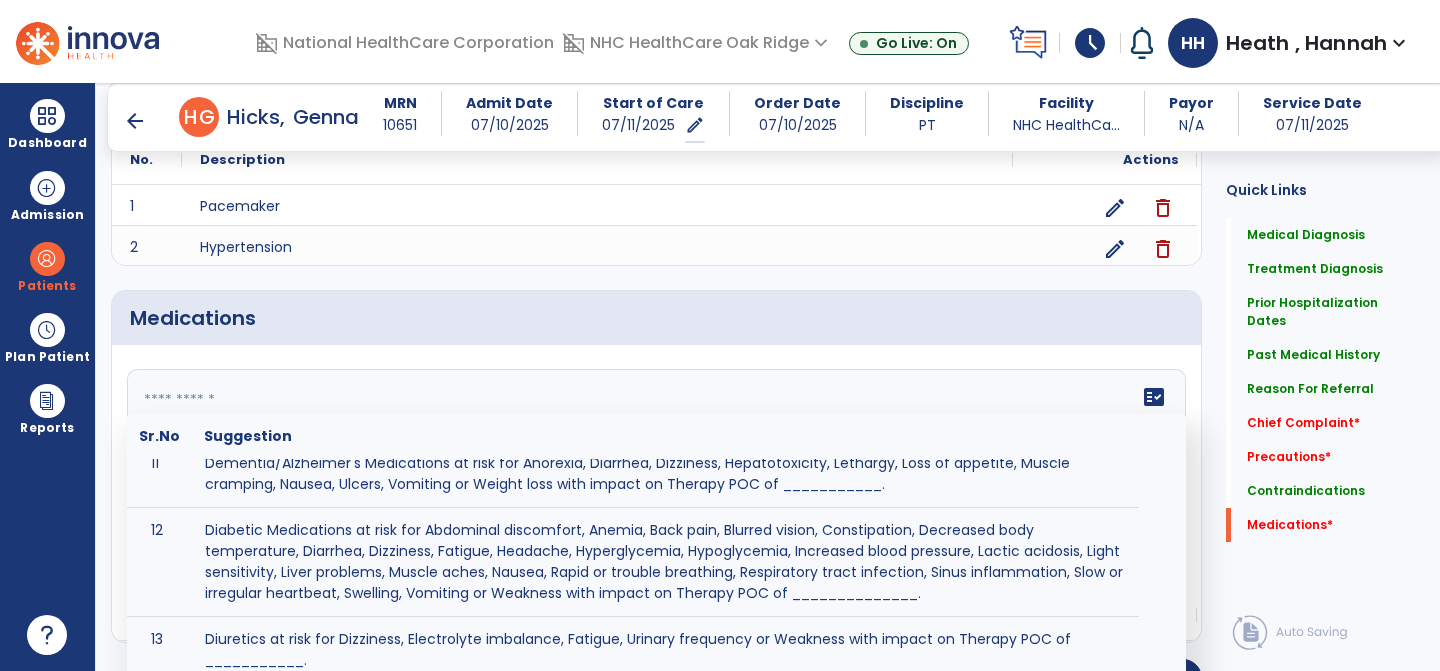 scroll, scrollTop: 1316, scrollLeft: 0, axis: vertical 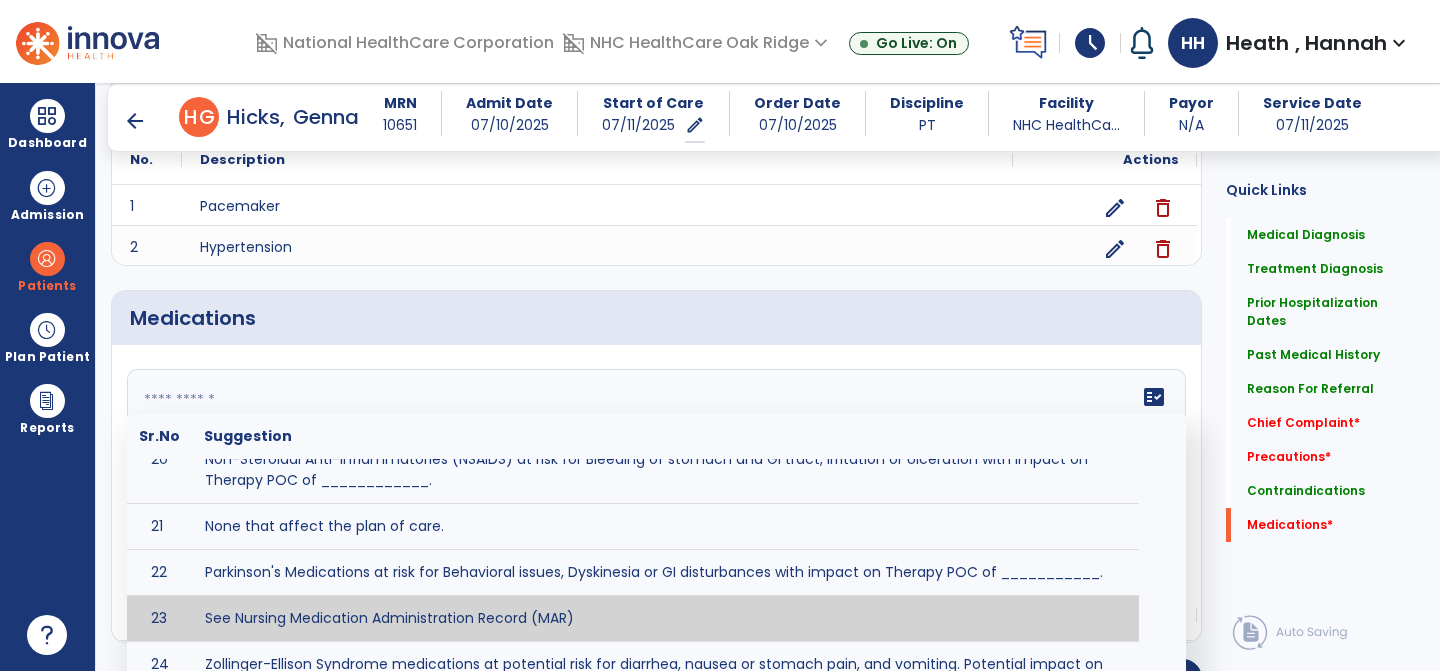 type on "**********" 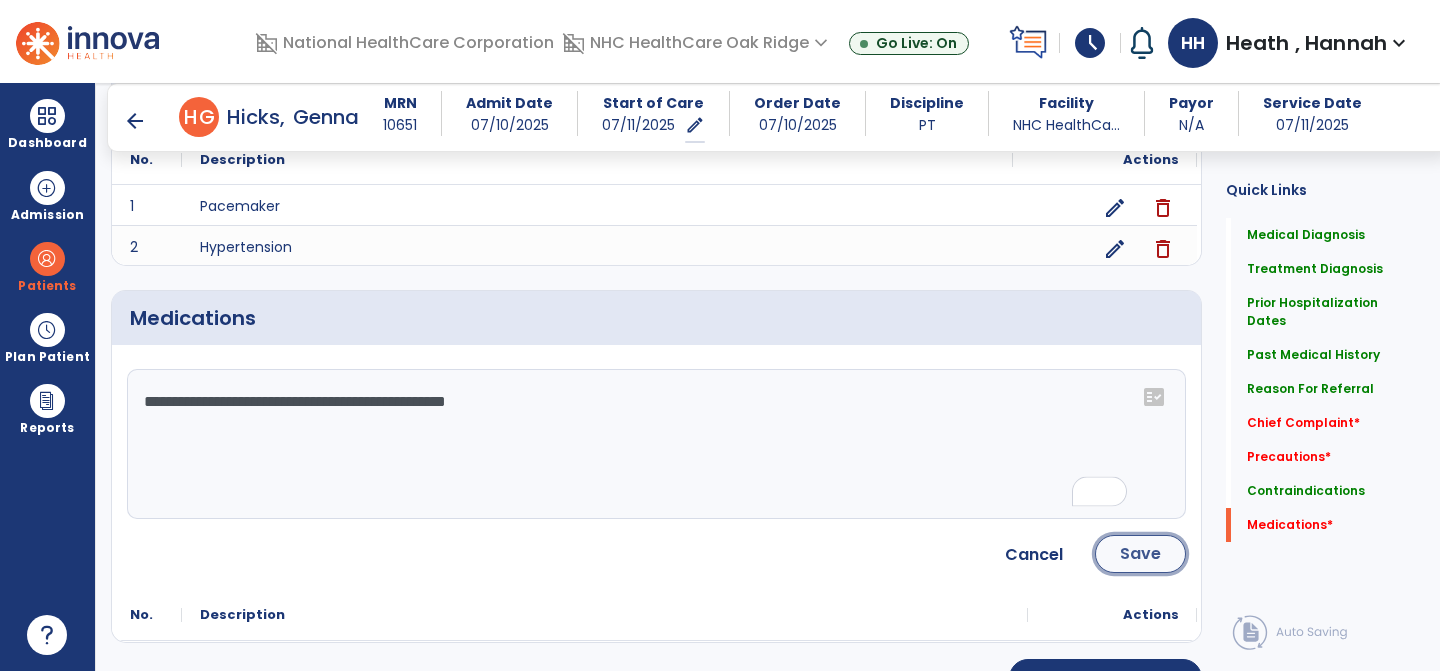 click on "Save" 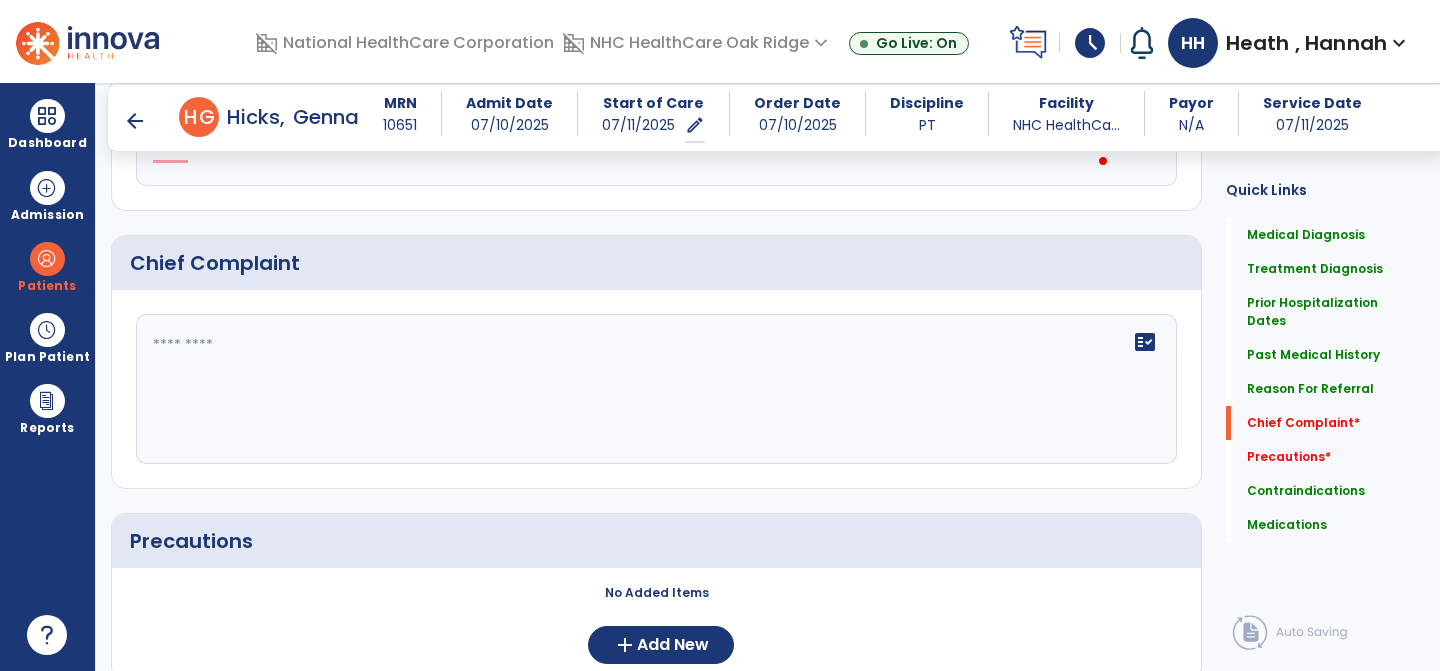 scroll, scrollTop: 1287, scrollLeft: 0, axis: vertical 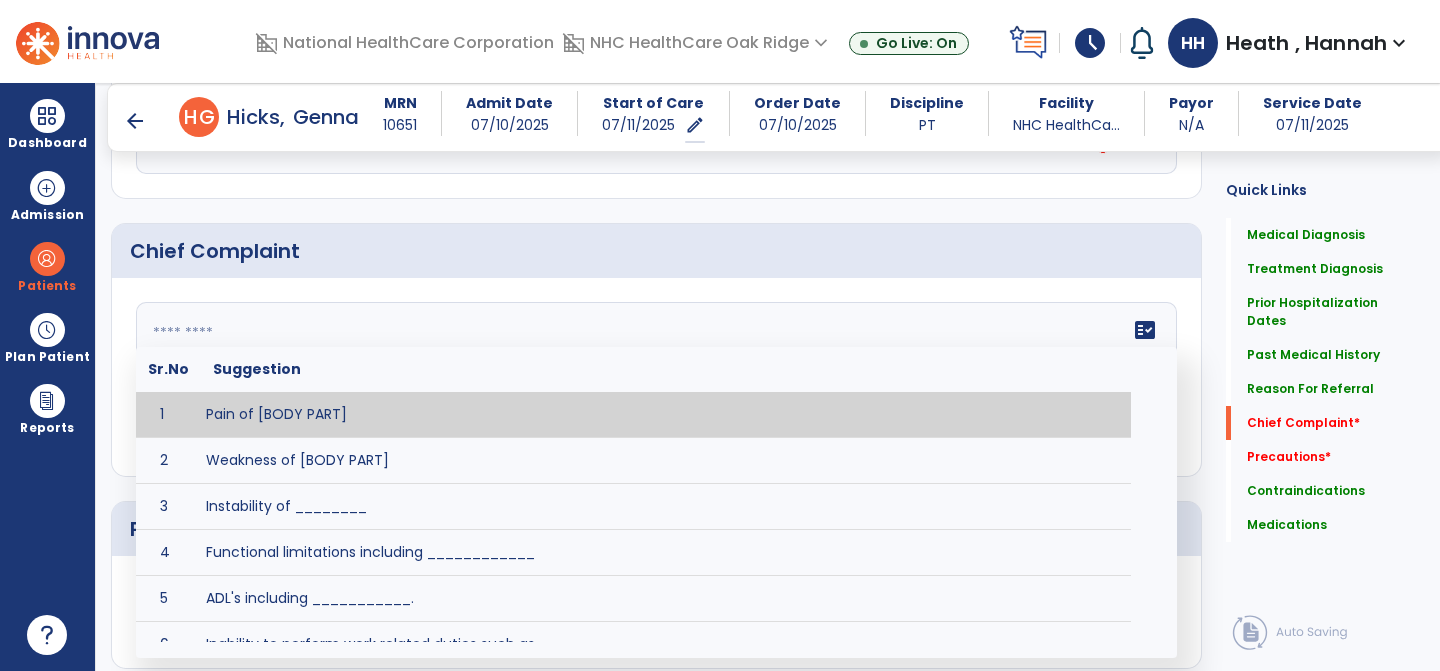 click on "fact_check  Sr.No Suggestion 1 Pain of [BODY PART] 2 Weakness of [BODY PART] 3 Instability of ________ 4 Functional limitations including ____________ 5 ADL's including ___________. 6 Inability to perform work related duties such as _________ 7 Inability to perform house hold duties such as __________. 8 Loss of balance. 9 Problems with gait including _________." 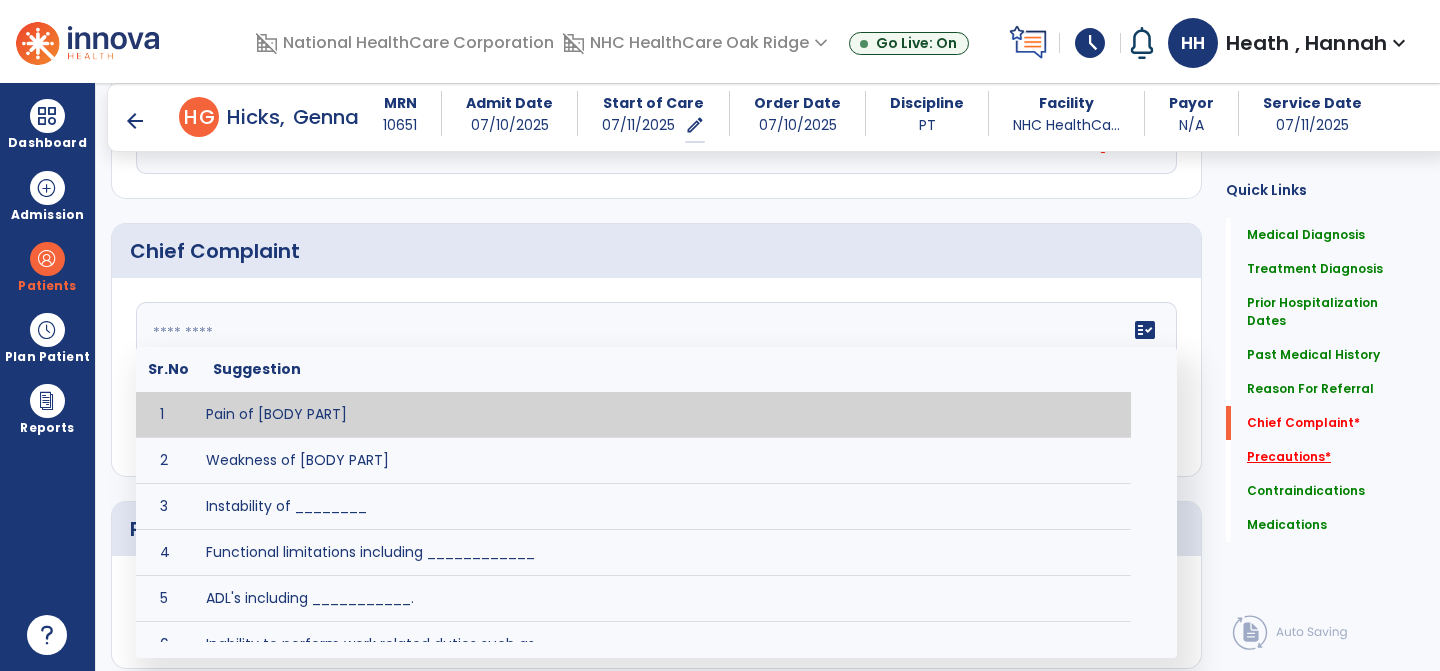 click on "Precautions   *" 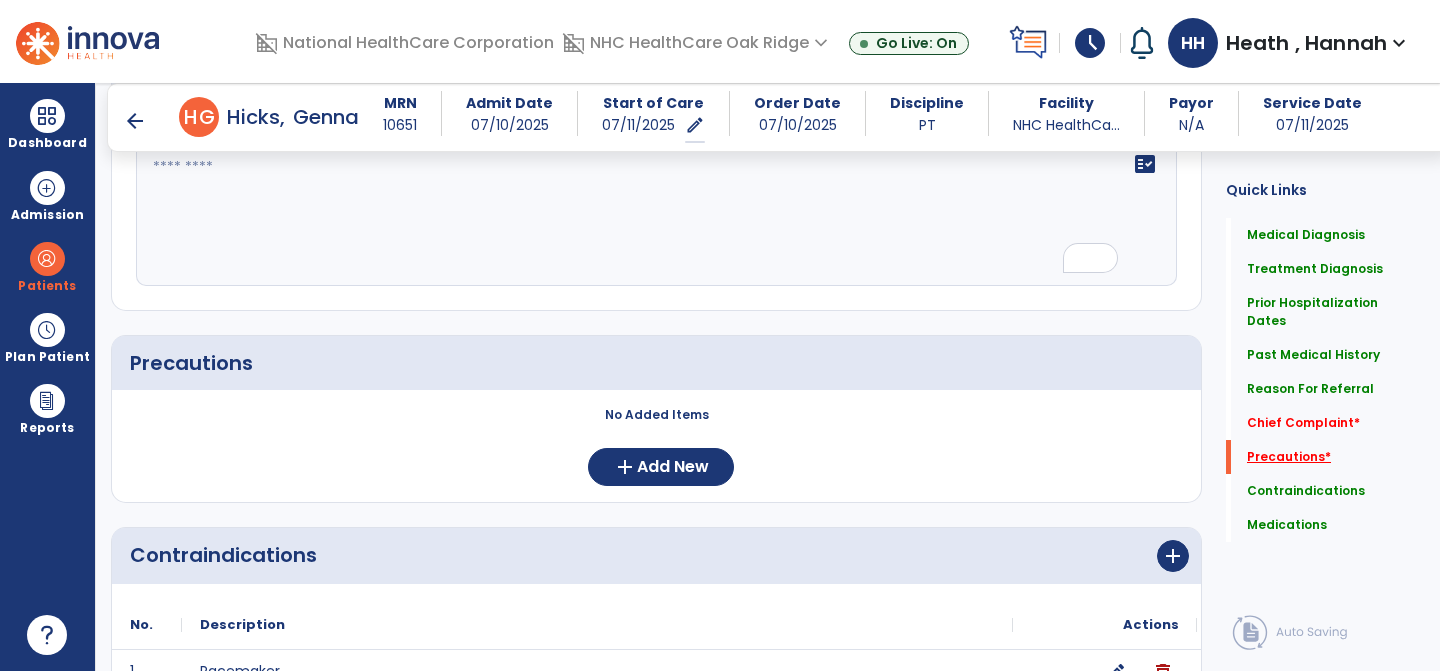scroll, scrollTop: 1495, scrollLeft: 0, axis: vertical 